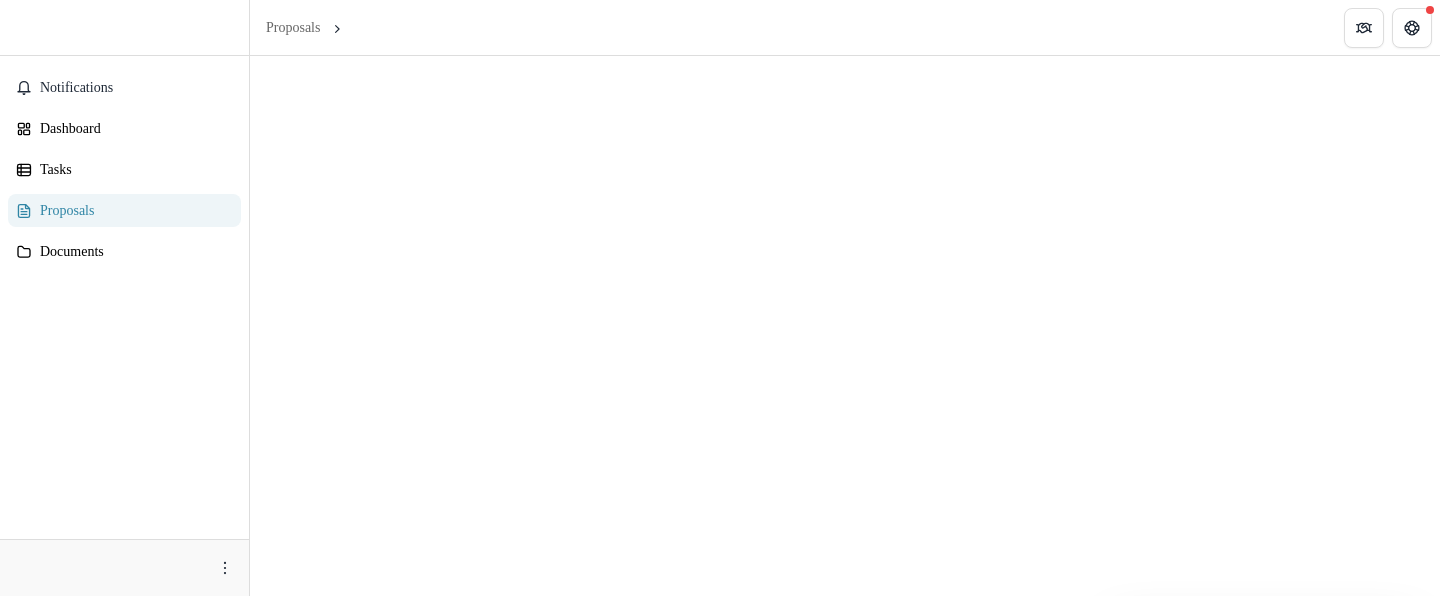 scroll, scrollTop: 0, scrollLeft: 0, axis: both 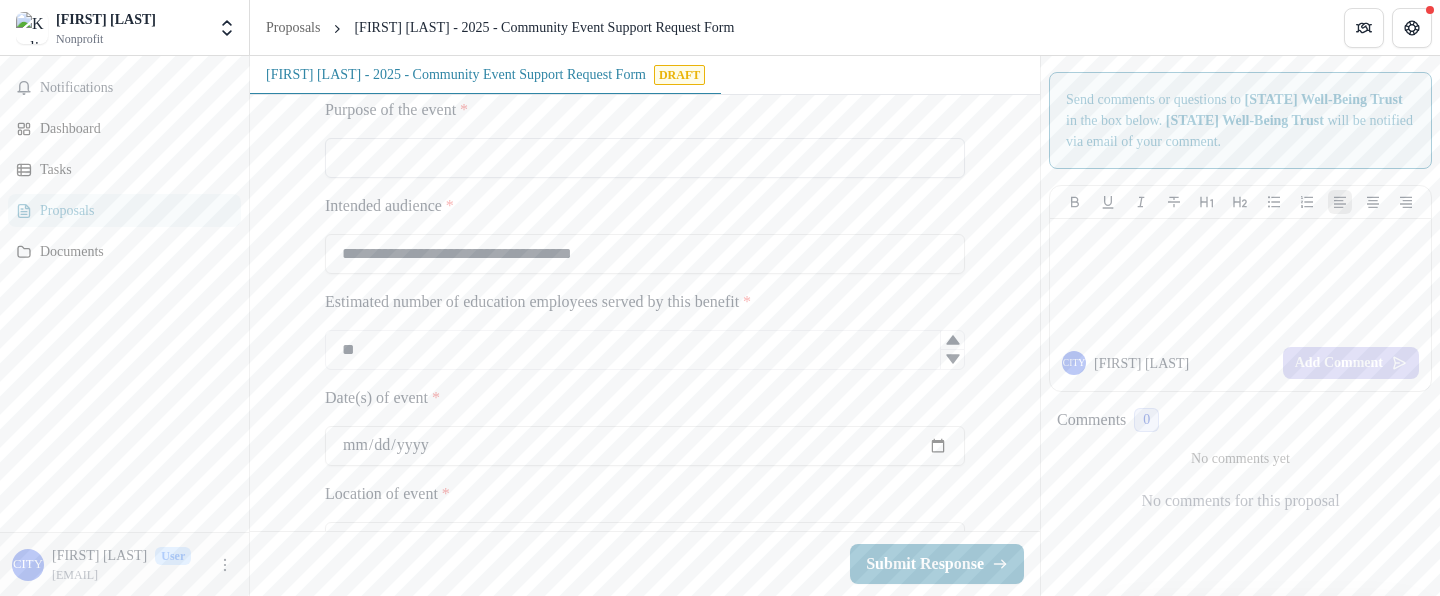 click on "Purpose of the event *" at bounding box center (645, 158) 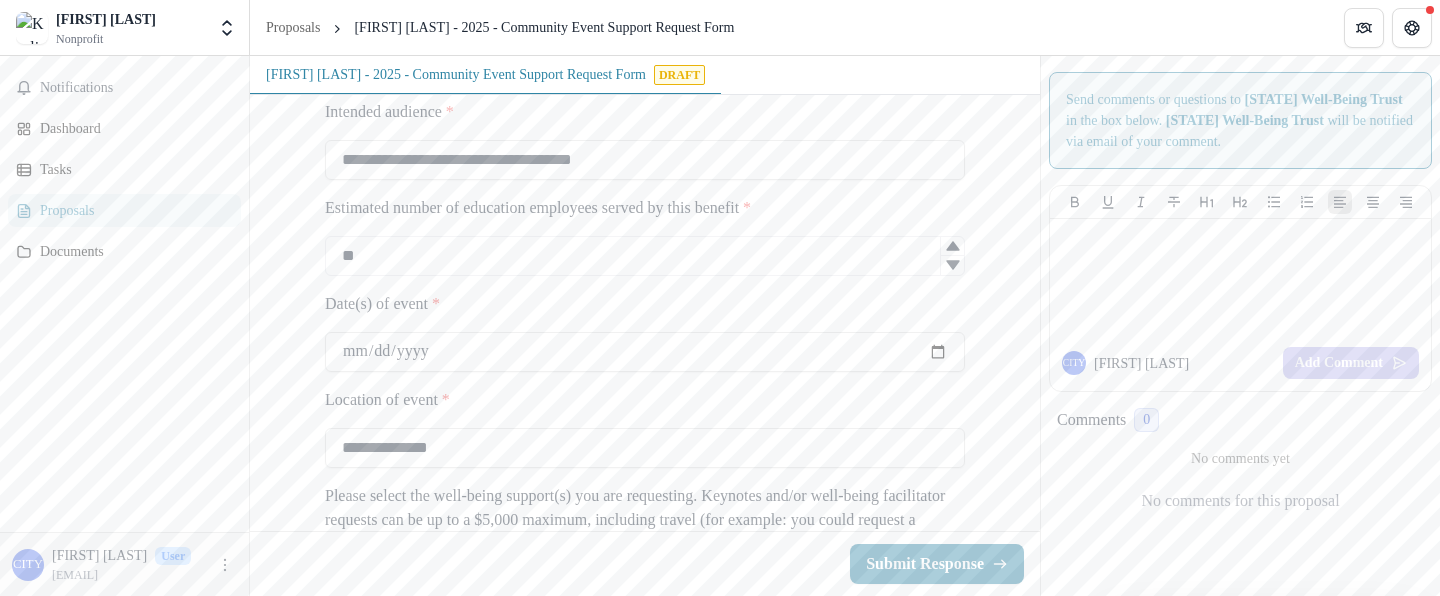 scroll, scrollTop: 2051, scrollLeft: 0, axis: vertical 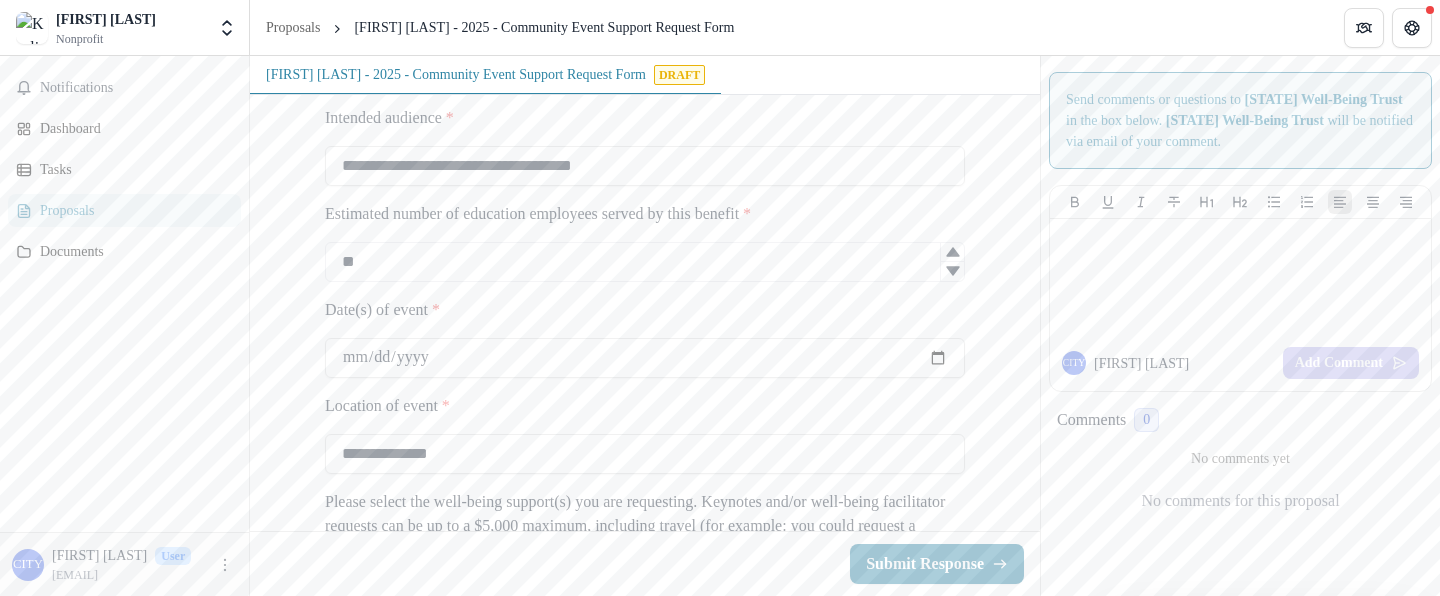 drag, startPoint x: 502, startPoint y: 269, endPoint x: 794, endPoint y: 269, distance: 292 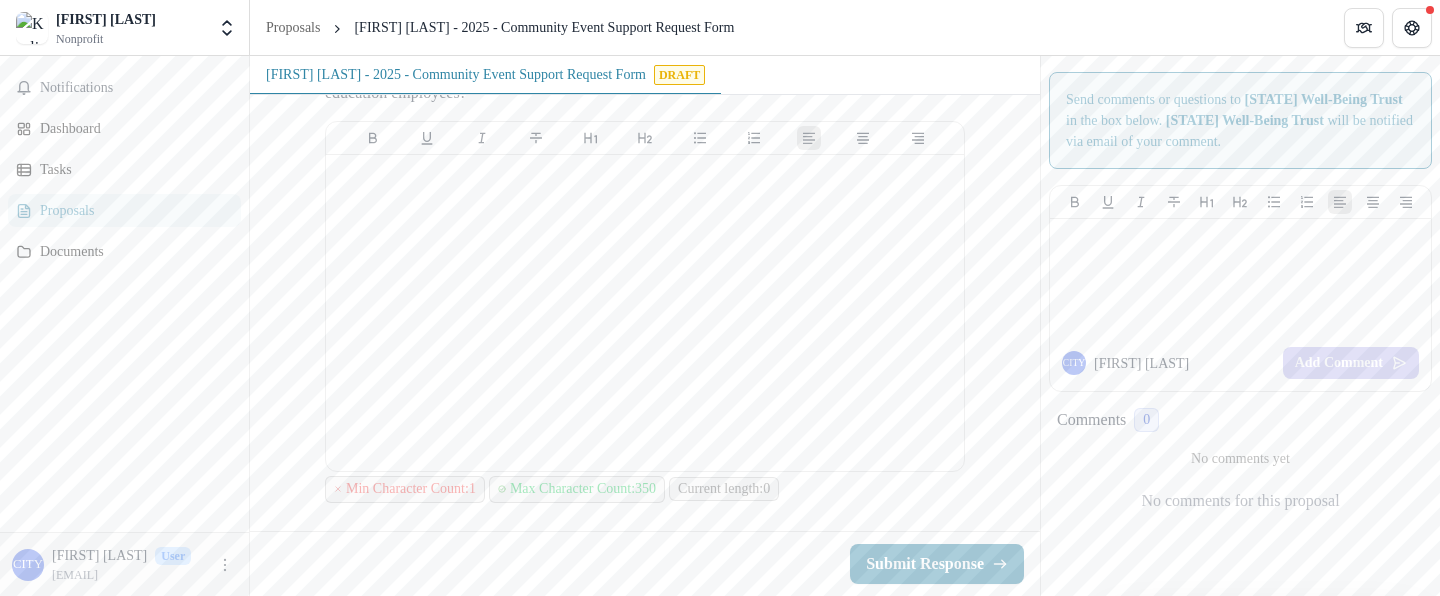 scroll, scrollTop: 3751, scrollLeft: 0, axis: vertical 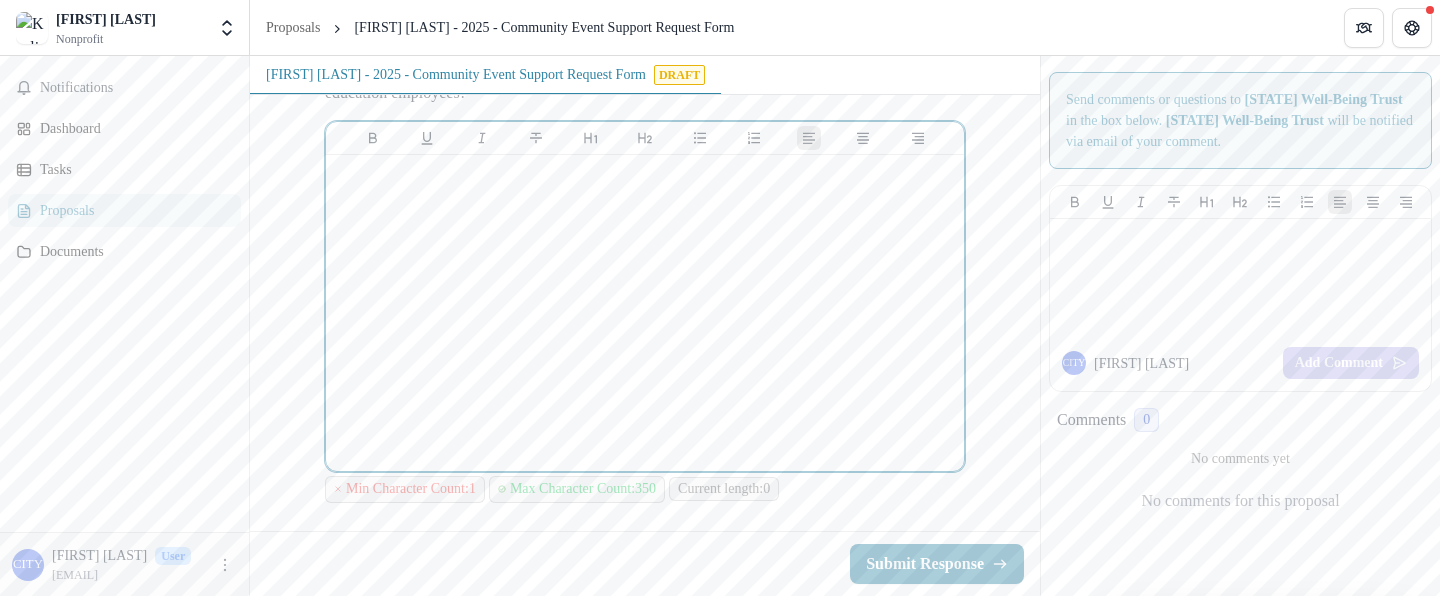 click at bounding box center [645, 174] 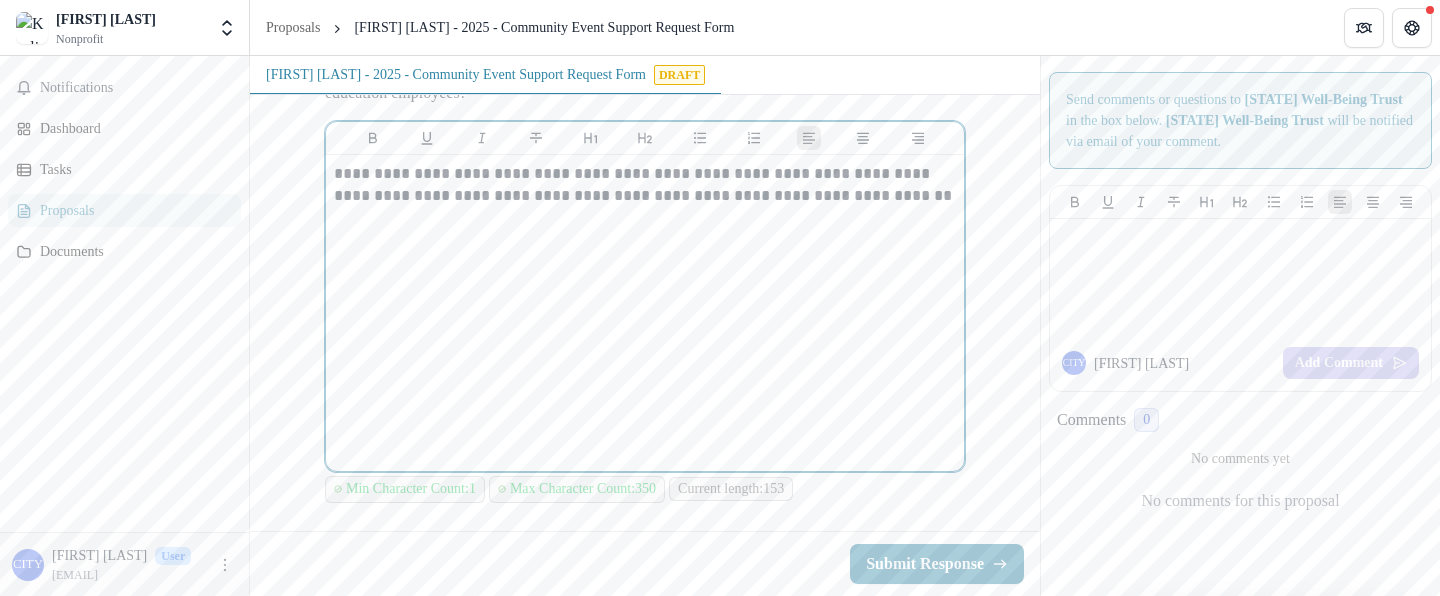 scroll, scrollTop: 3734, scrollLeft: 0, axis: vertical 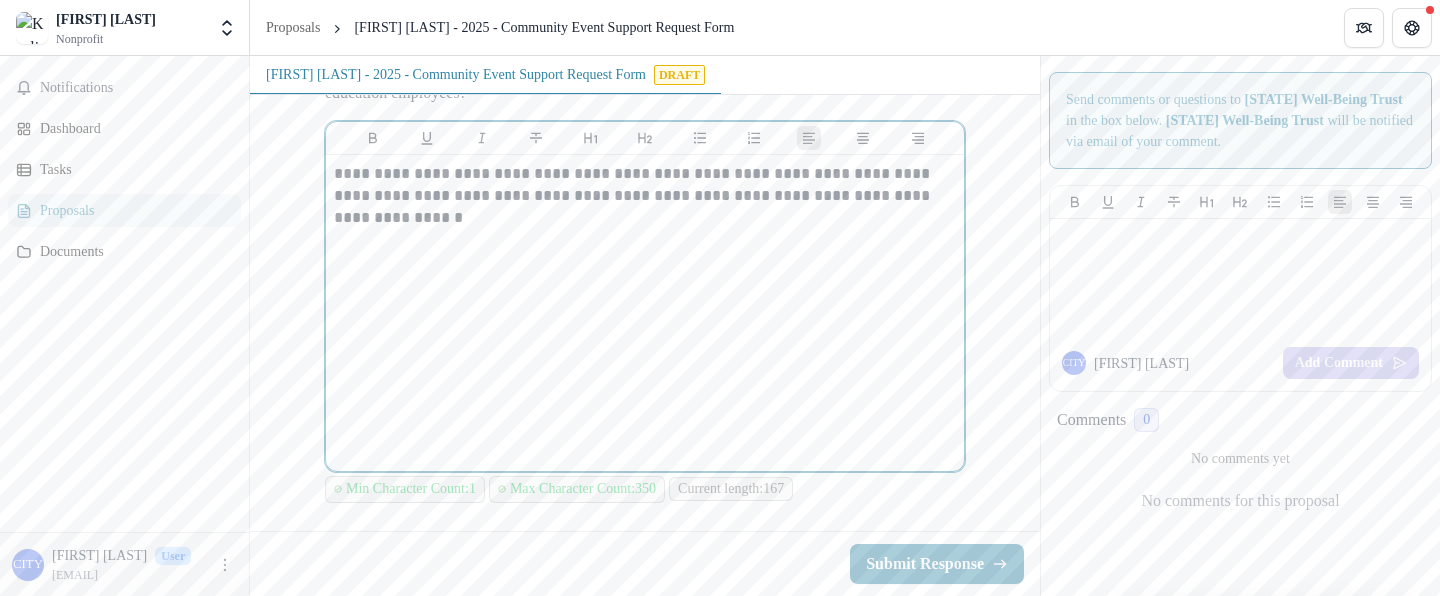 click on "**********" at bounding box center [645, 196] 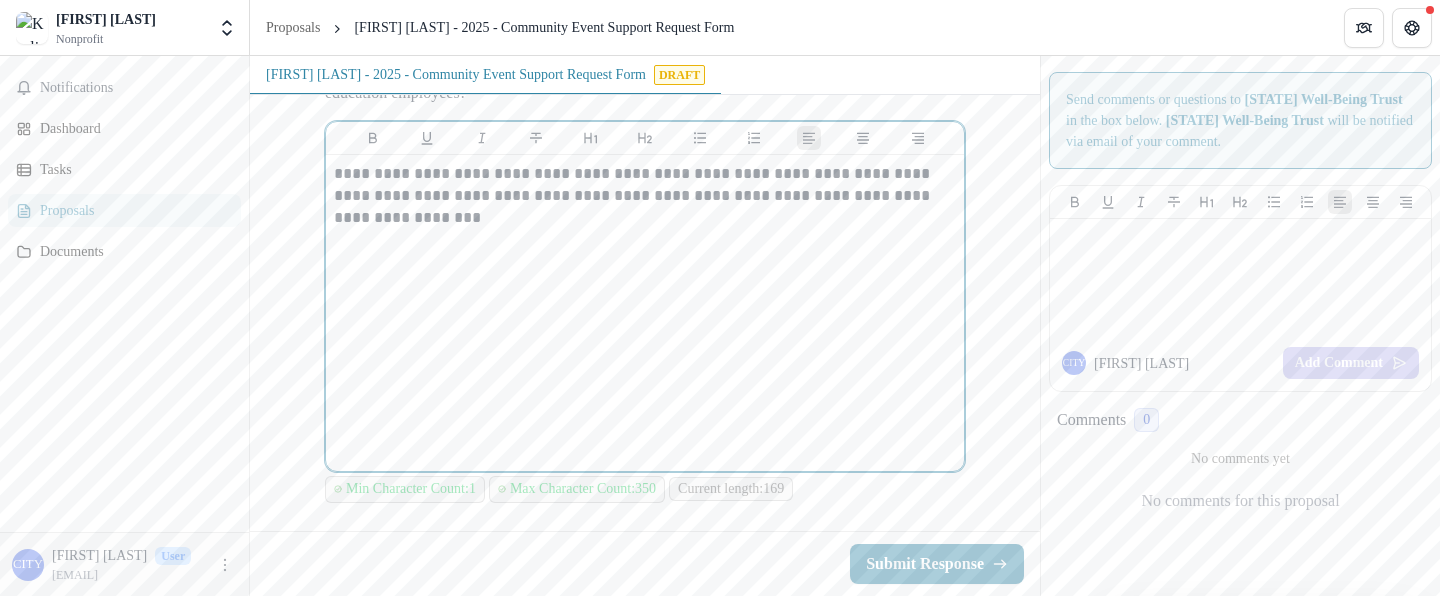 click on "**********" at bounding box center (645, 196) 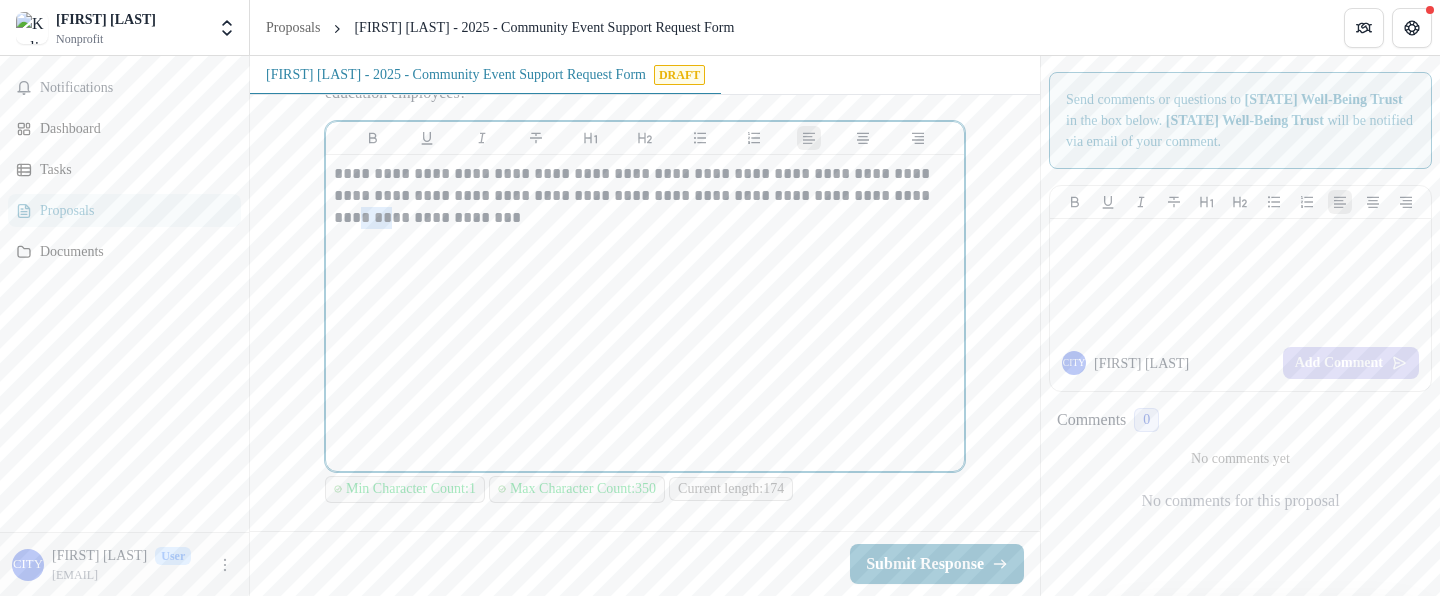 drag, startPoint x: 882, startPoint y: 326, endPoint x: 916, endPoint y: 327, distance: 34.0147 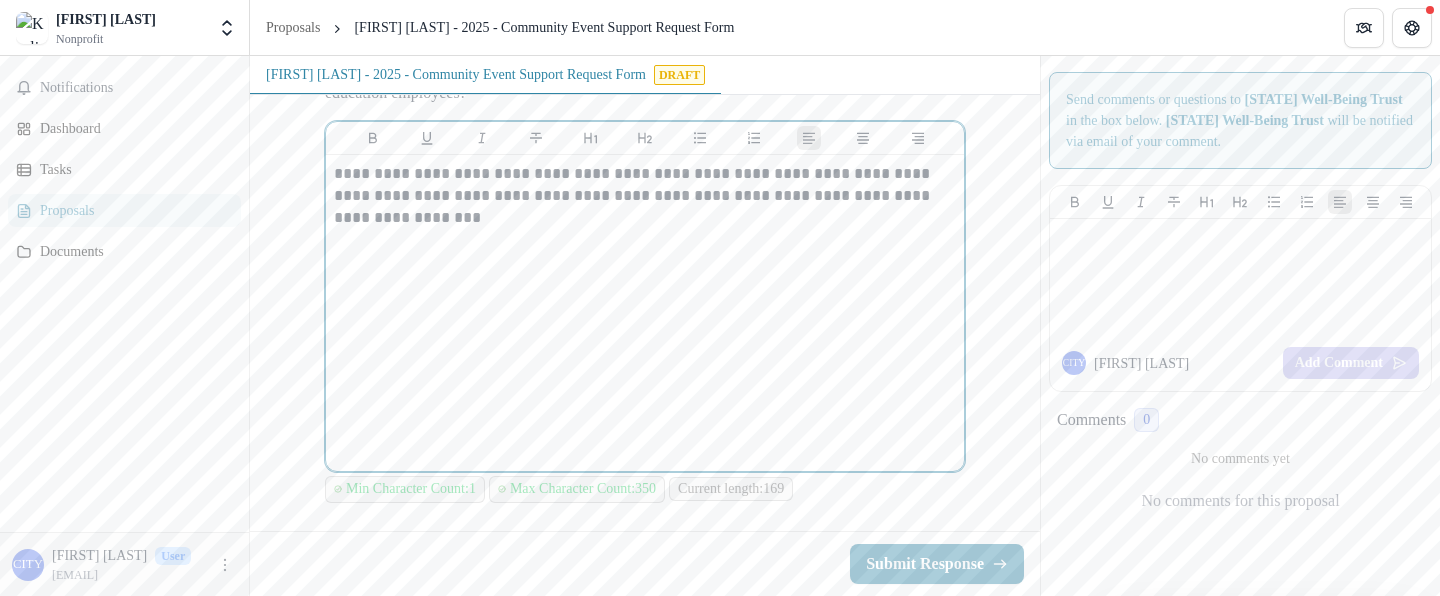 click on "**********" at bounding box center (645, 196) 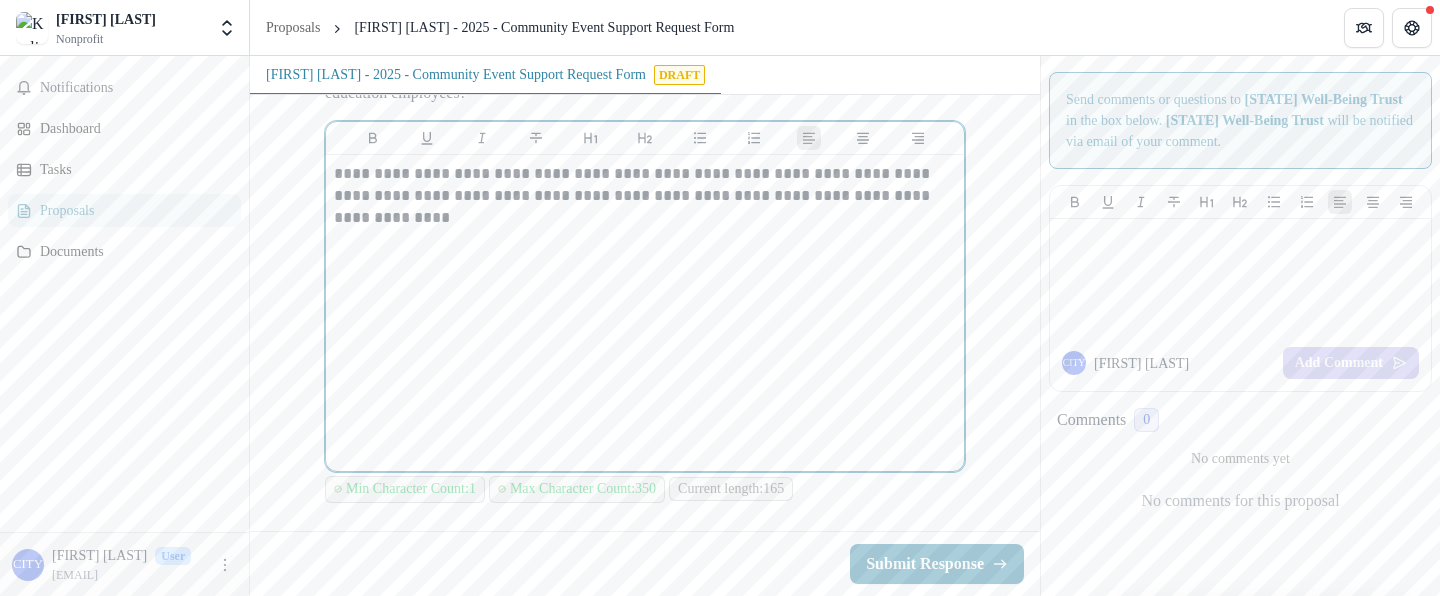 click on "**********" at bounding box center [645, 196] 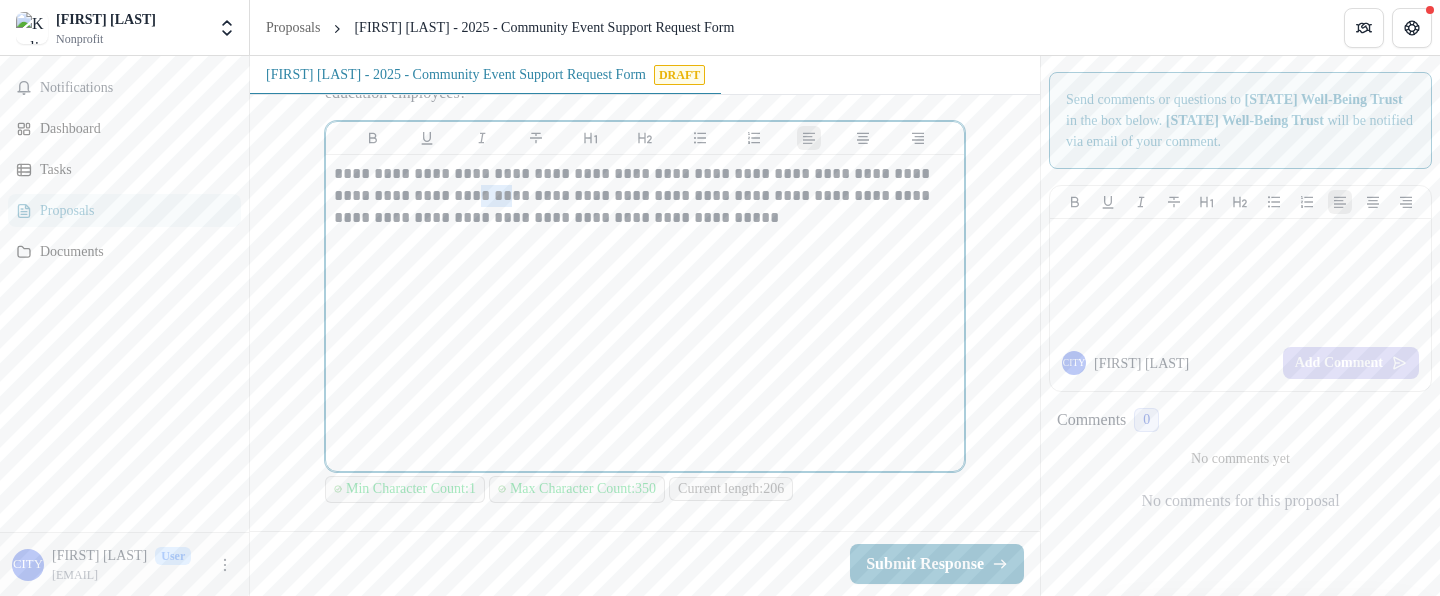 drag, startPoint x: 469, startPoint y: 322, endPoint x: 434, endPoint y: 323, distance: 35.014282 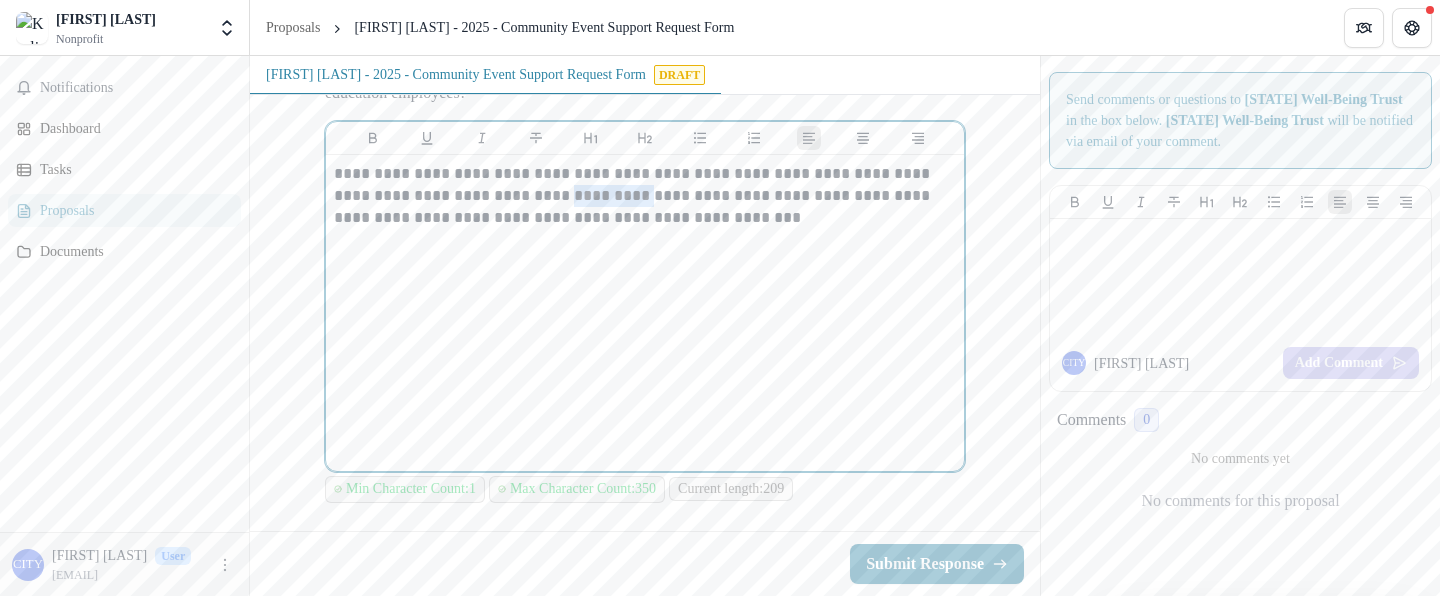 drag, startPoint x: 598, startPoint y: 327, endPoint x: 526, endPoint y: 322, distance: 72.1734 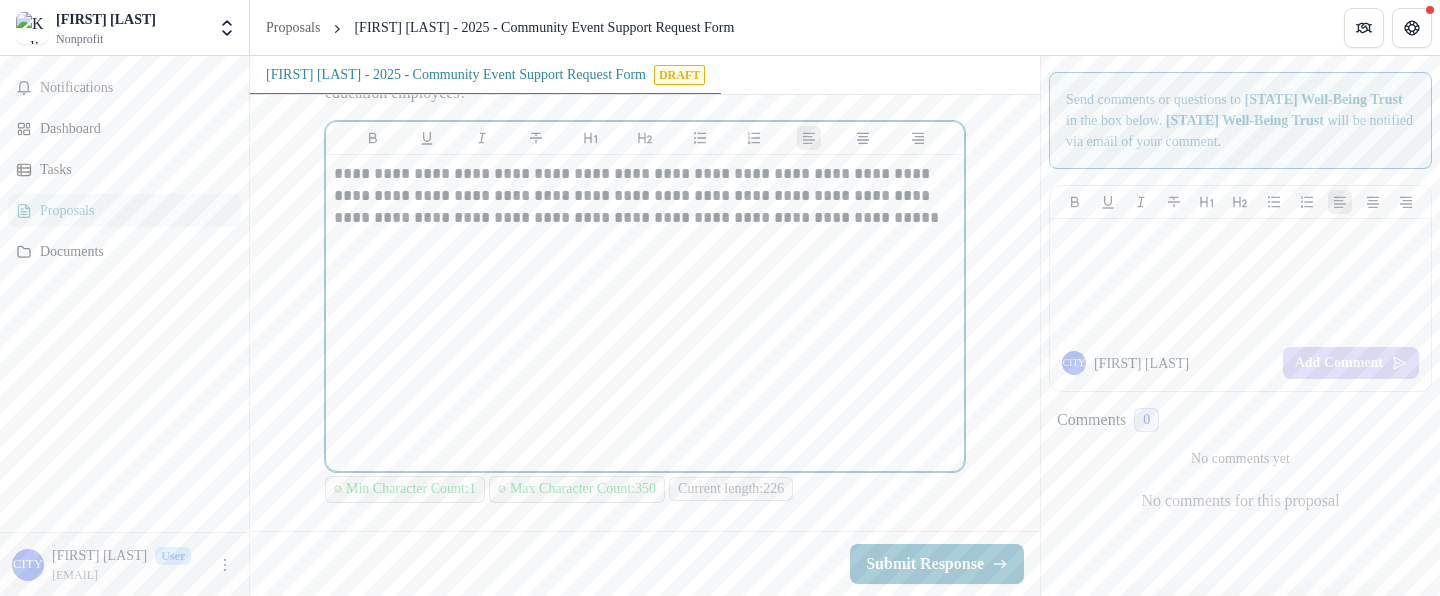 click on "**********" at bounding box center [645, 207] 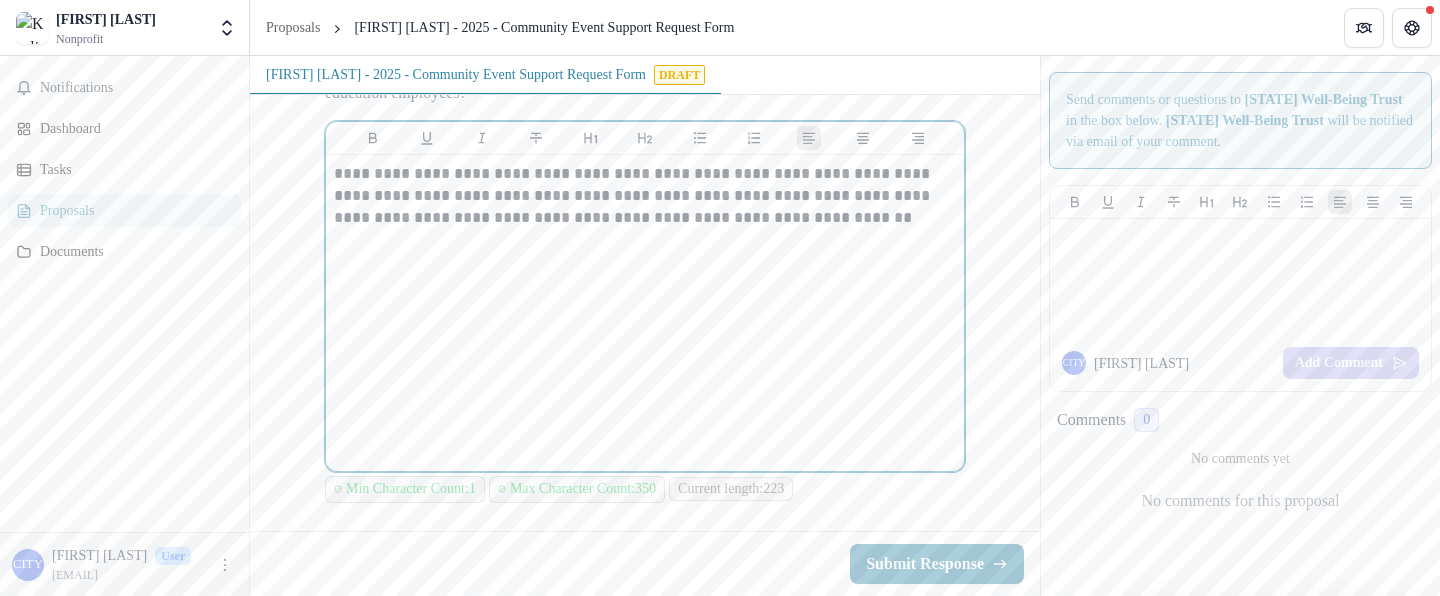 click on "**********" at bounding box center (645, 196) 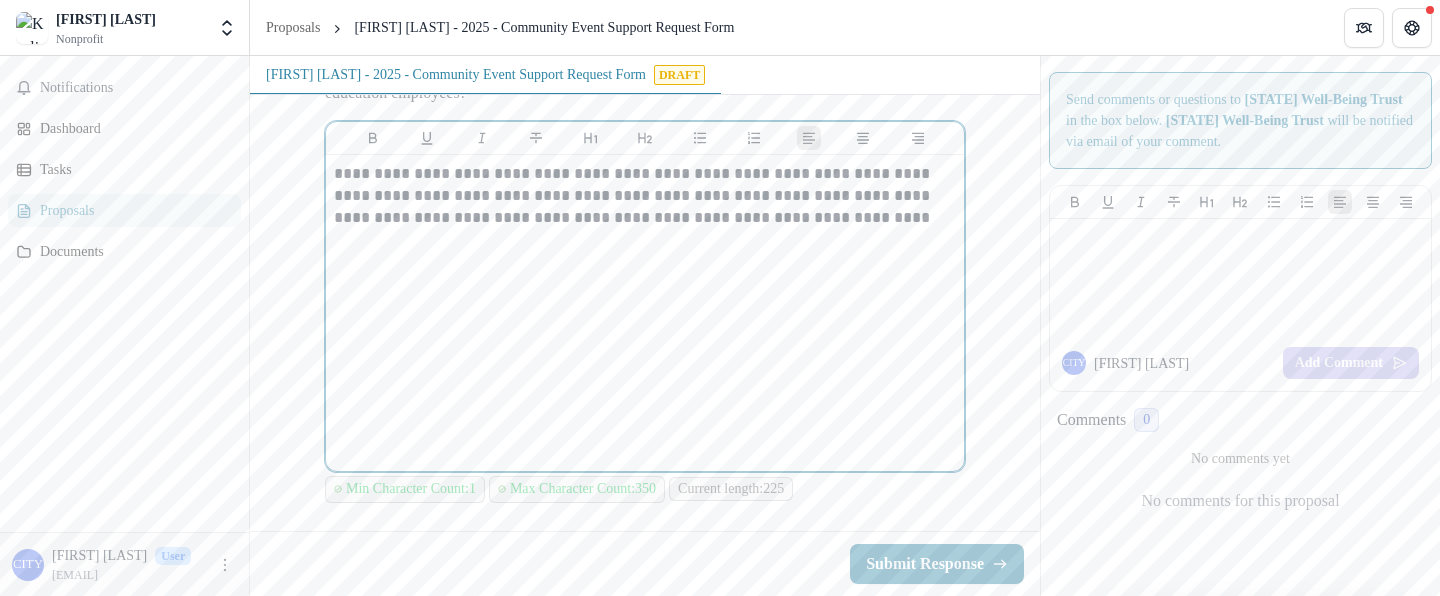 click on "**********" at bounding box center [645, 196] 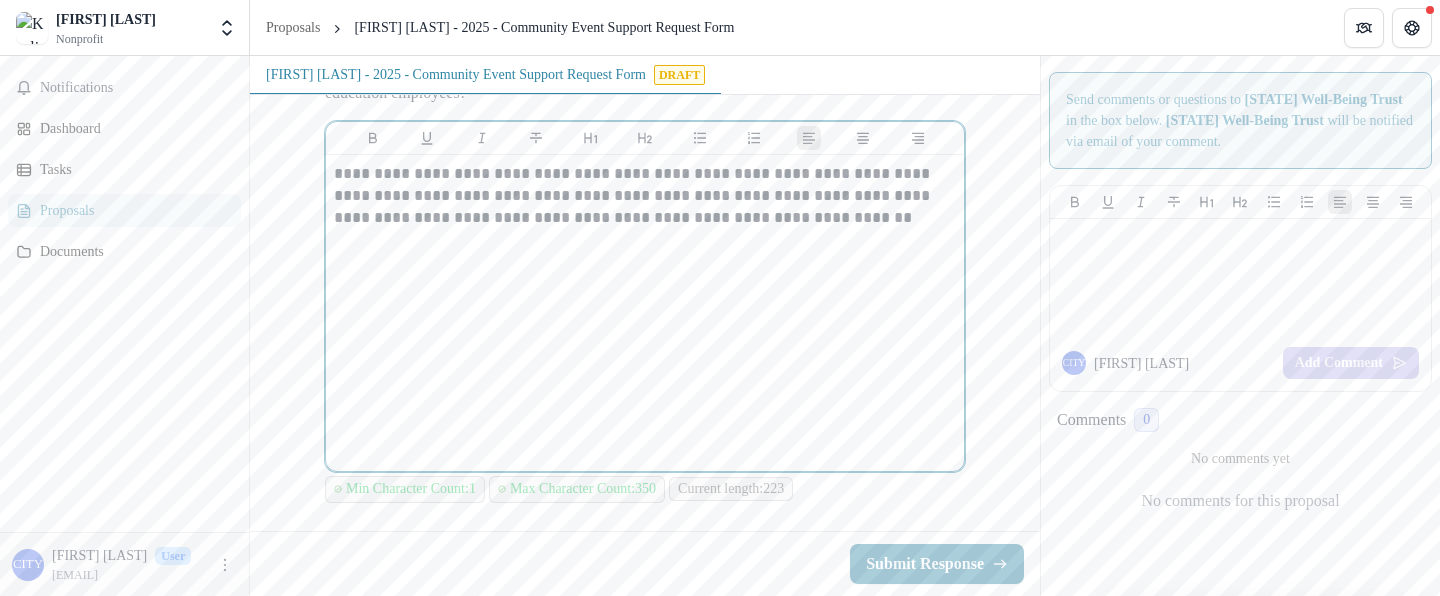 click on "**********" at bounding box center (645, 196) 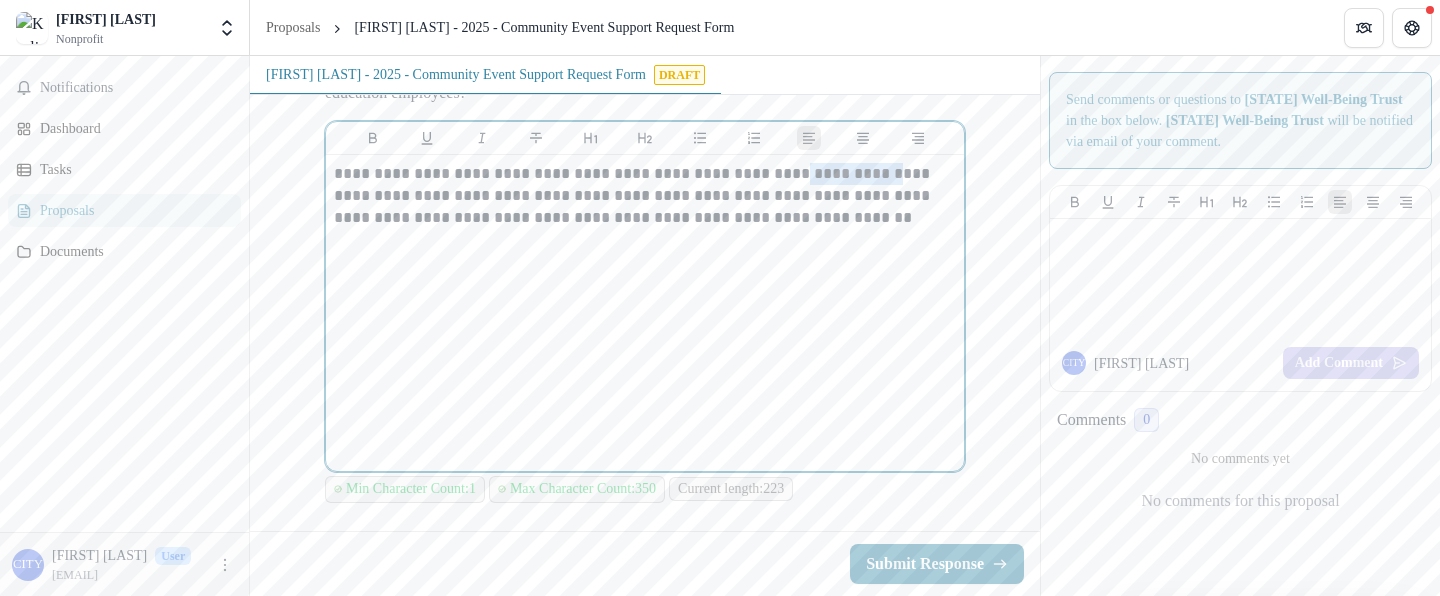 drag, startPoint x: 788, startPoint y: 324, endPoint x: 874, endPoint y: 326, distance: 86.023254 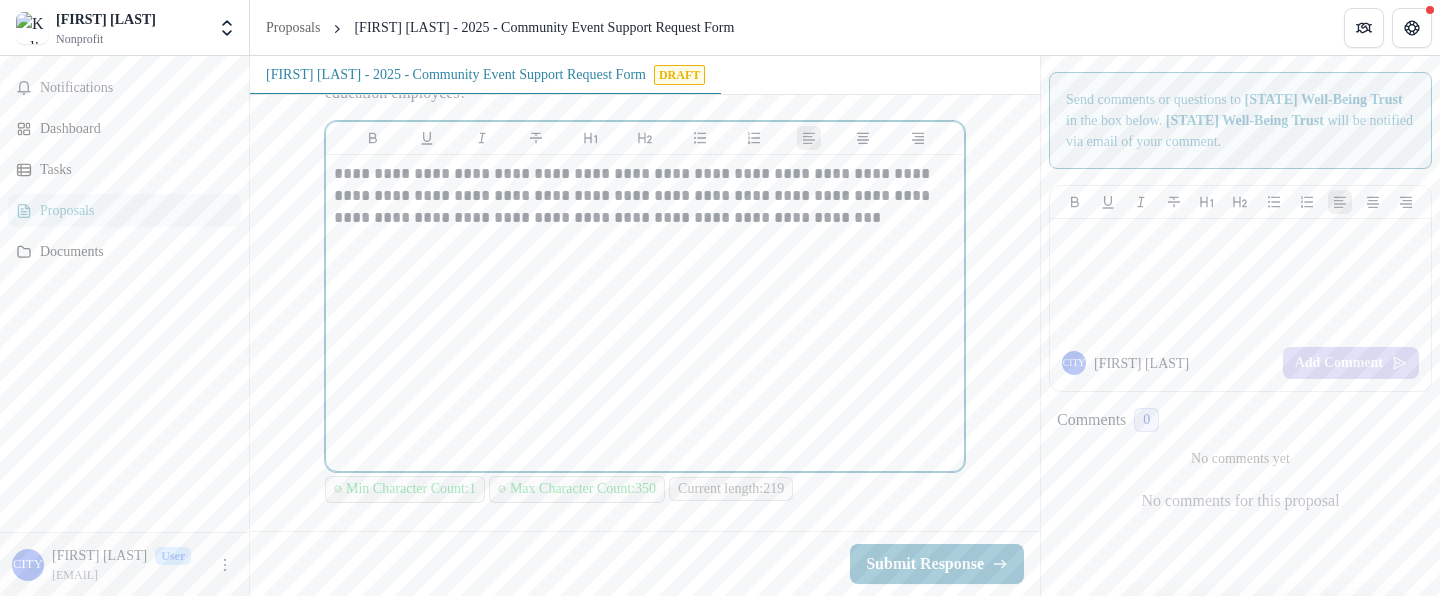 click on "**********" at bounding box center (645, 196) 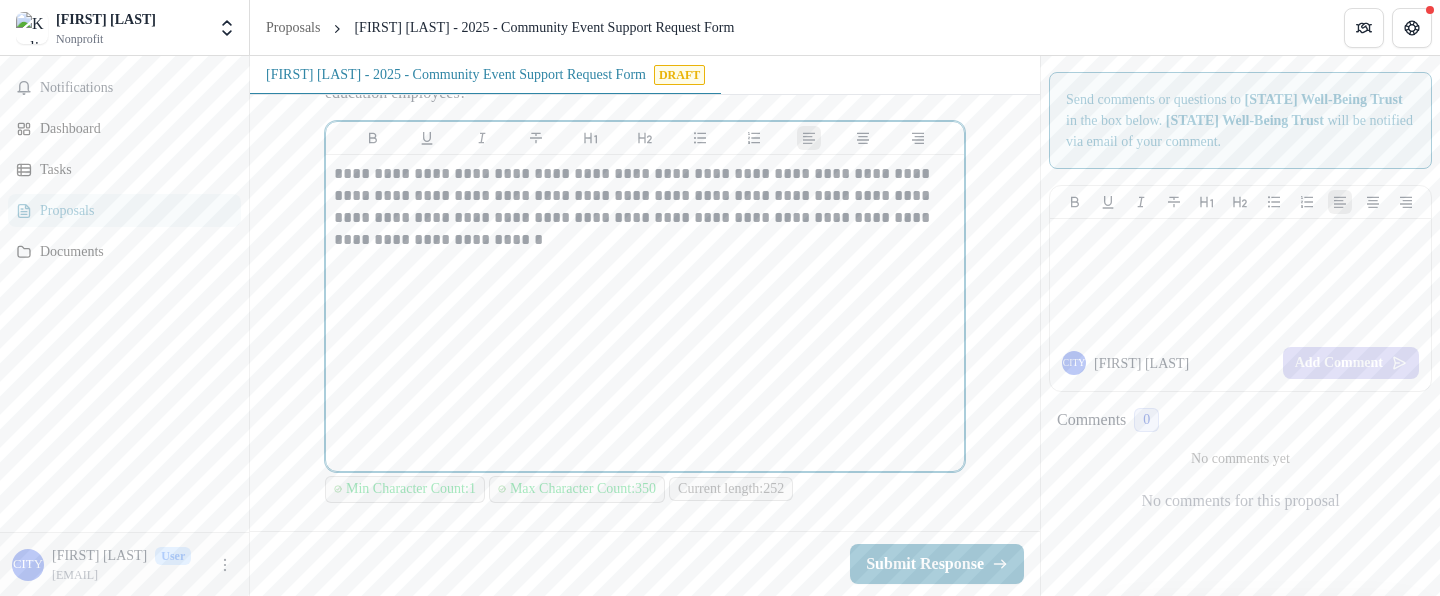 click on "**********" at bounding box center [645, 207] 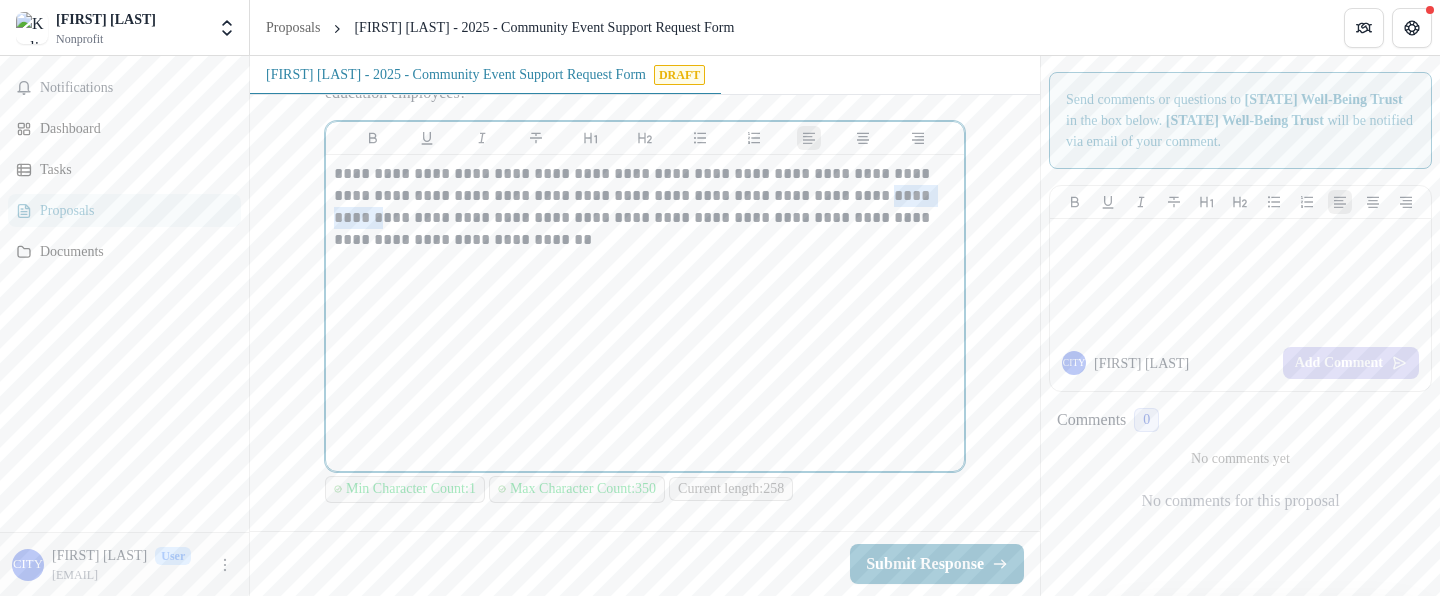 drag, startPoint x: 861, startPoint y: 346, endPoint x: 945, endPoint y: 347, distance: 84.00595 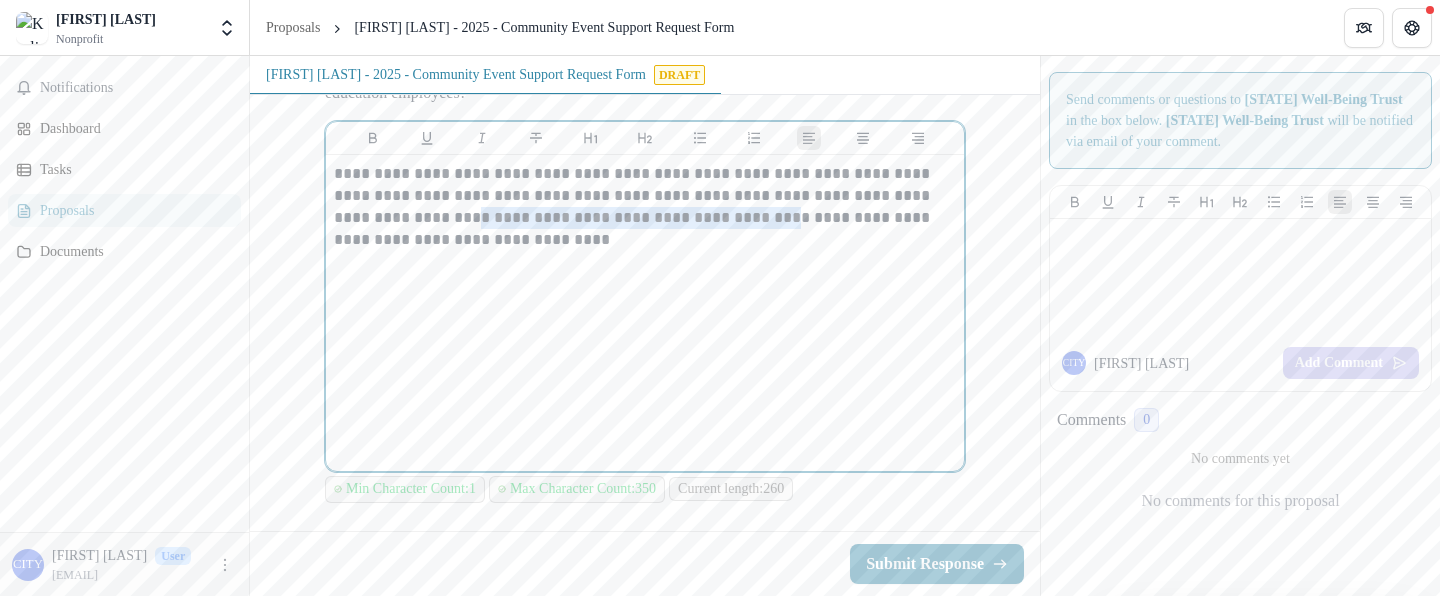 drag, startPoint x: 496, startPoint y: 371, endPoint x: 817, endPoint y: 370, distance: 321.00156 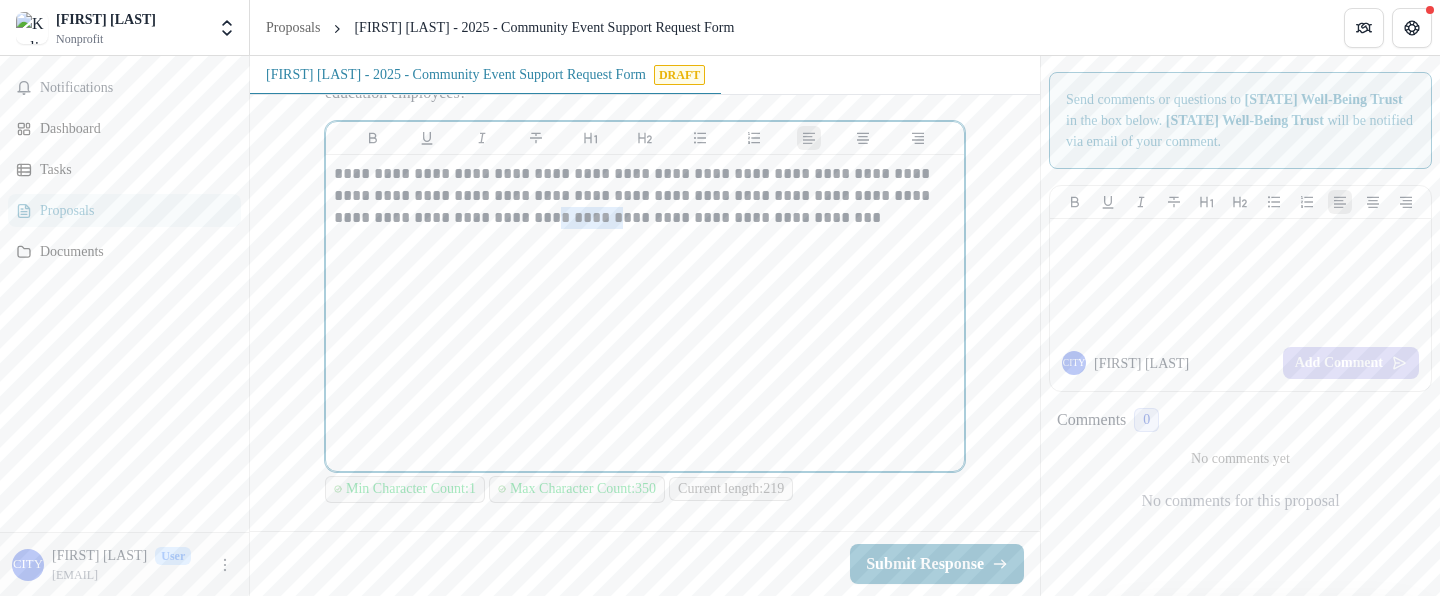 drag, startPoint x: 572, startPoint y: 368, endPoint x: 634, endPoint y: 367, distance: 62.008064 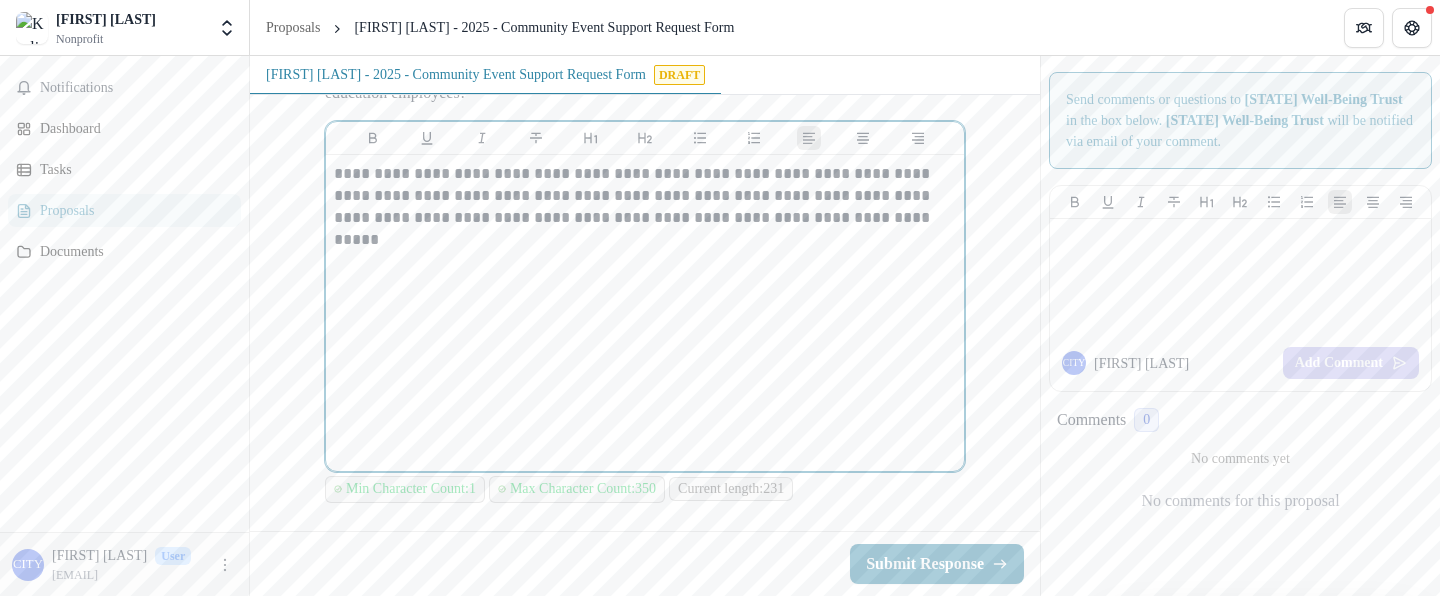 click on "**********" at bounding box center (645, 207) 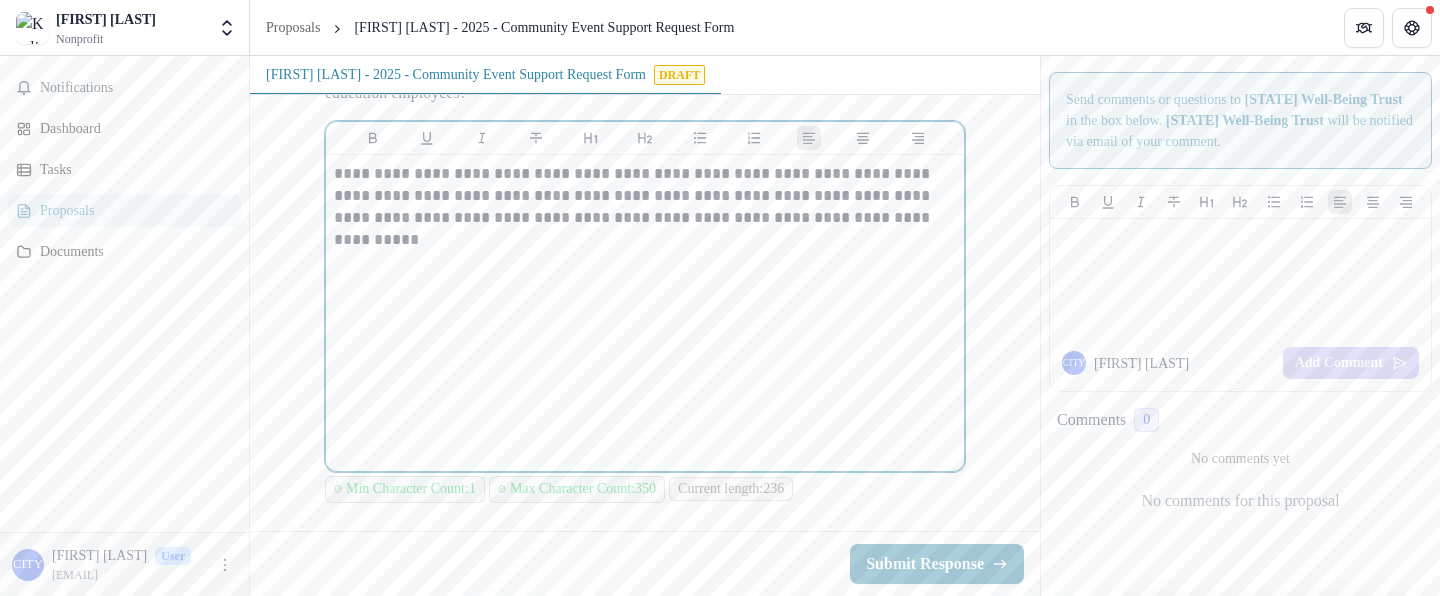 click on "**********" at bounding box center [645, 207] 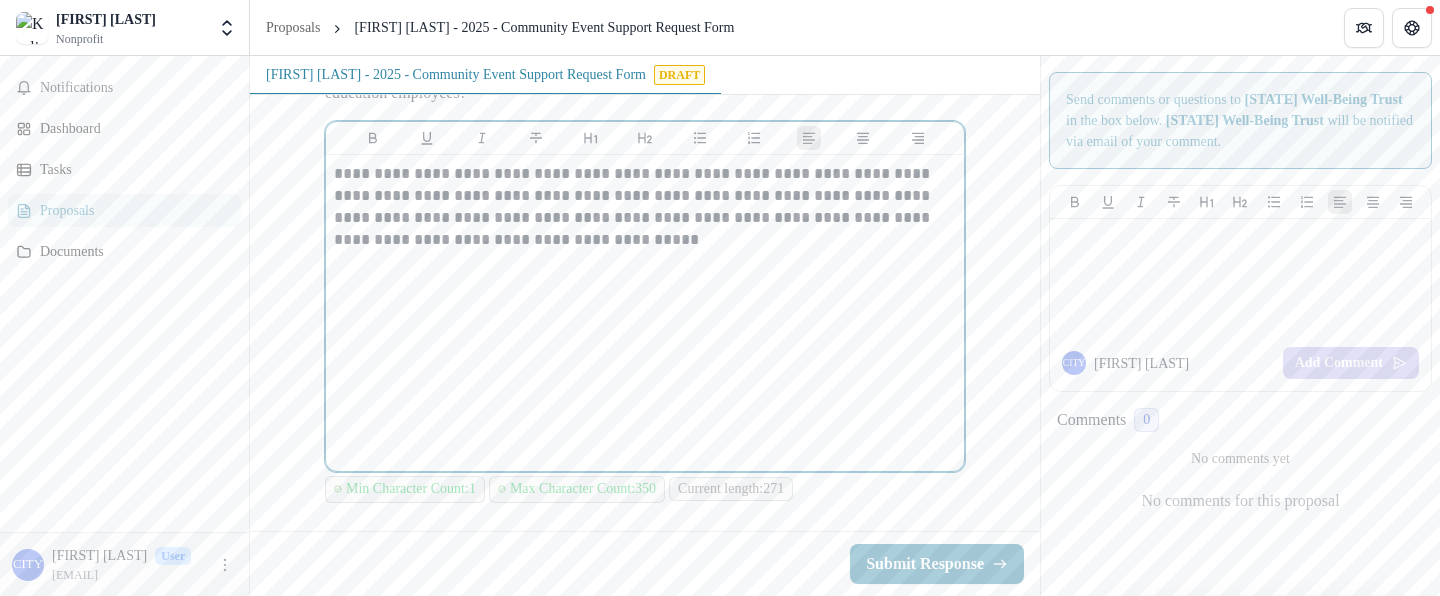 scroll, scrollTop: 3861, scrollLeft: 0, axis: vertical 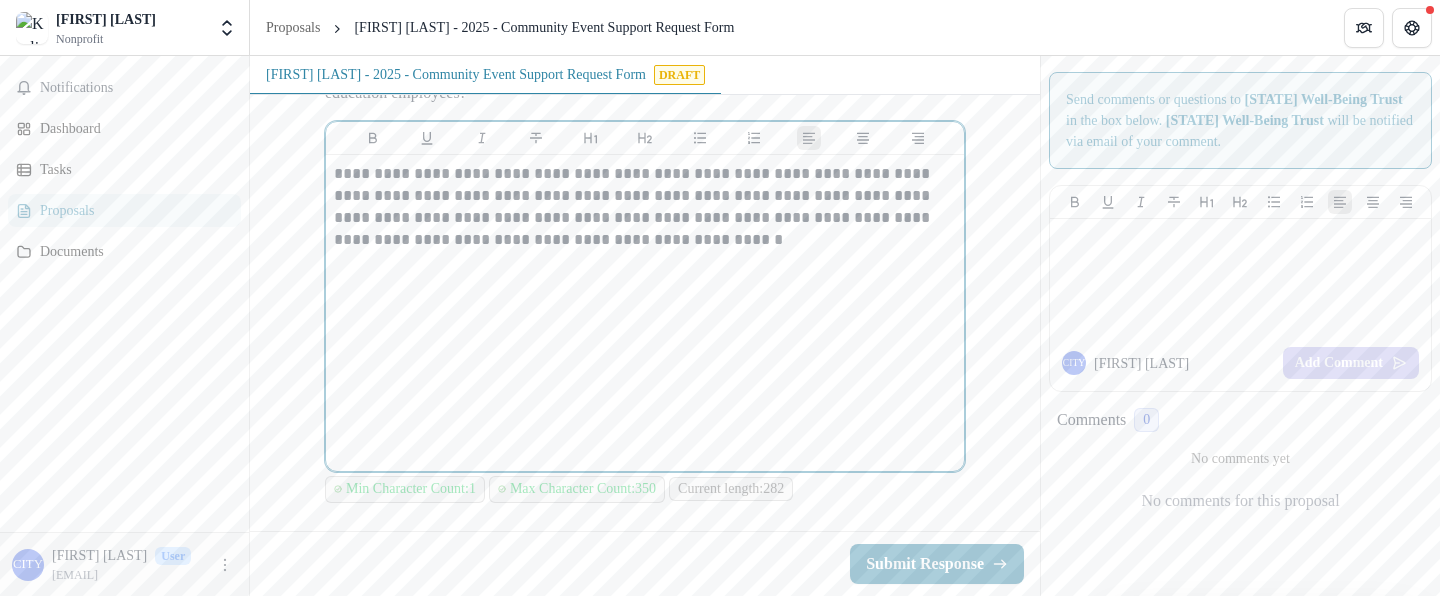 click on "**********" at bounding box center [645, 313] 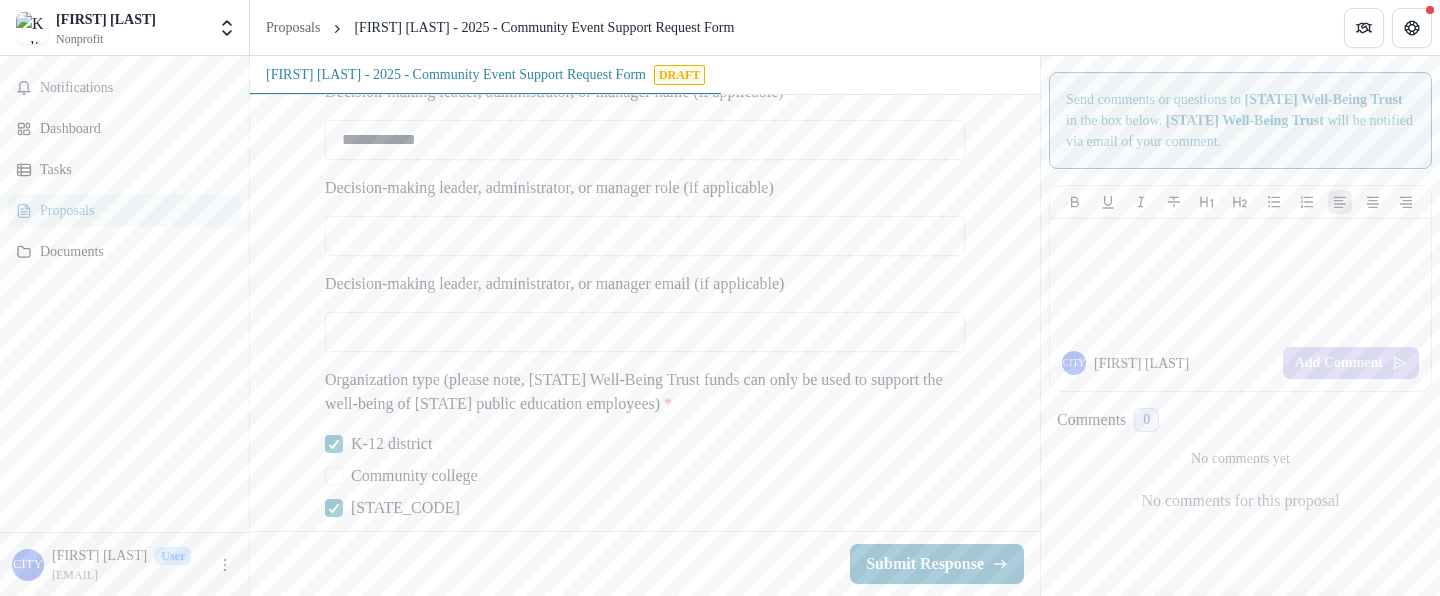 scroll, scrollTop: 1225, scrollLeft: 0, axis: vertical 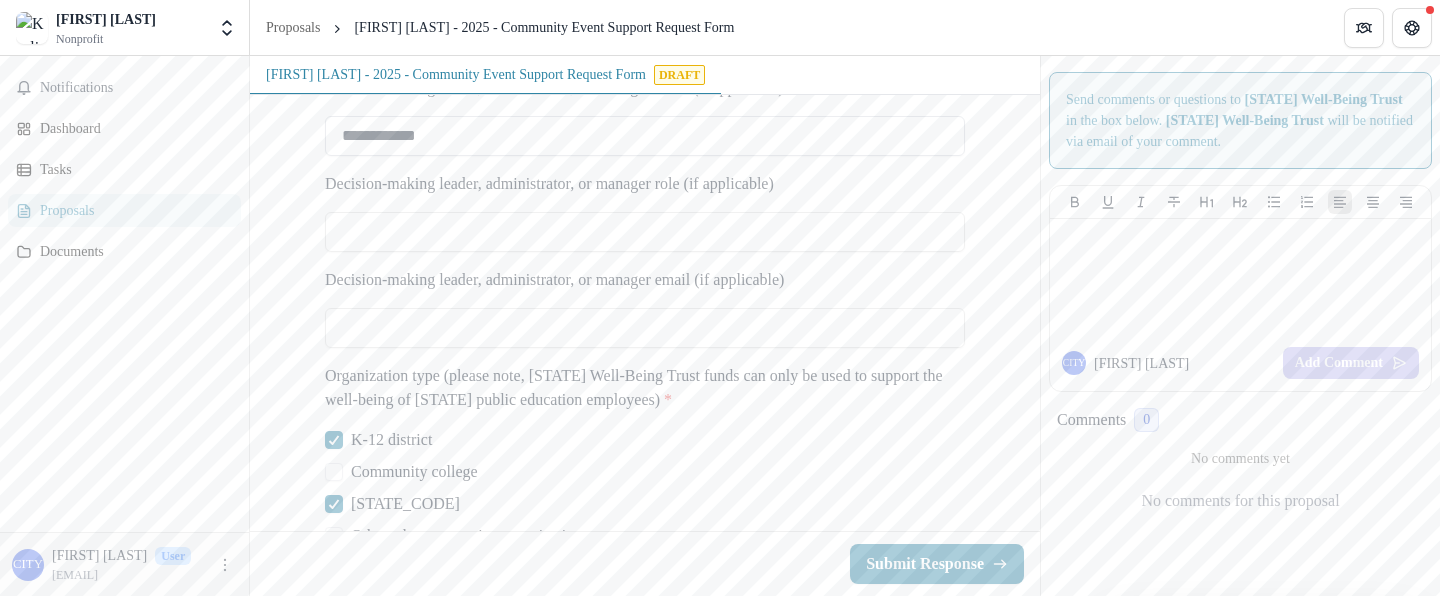 click on "**********" at bounding box center (645, 136) 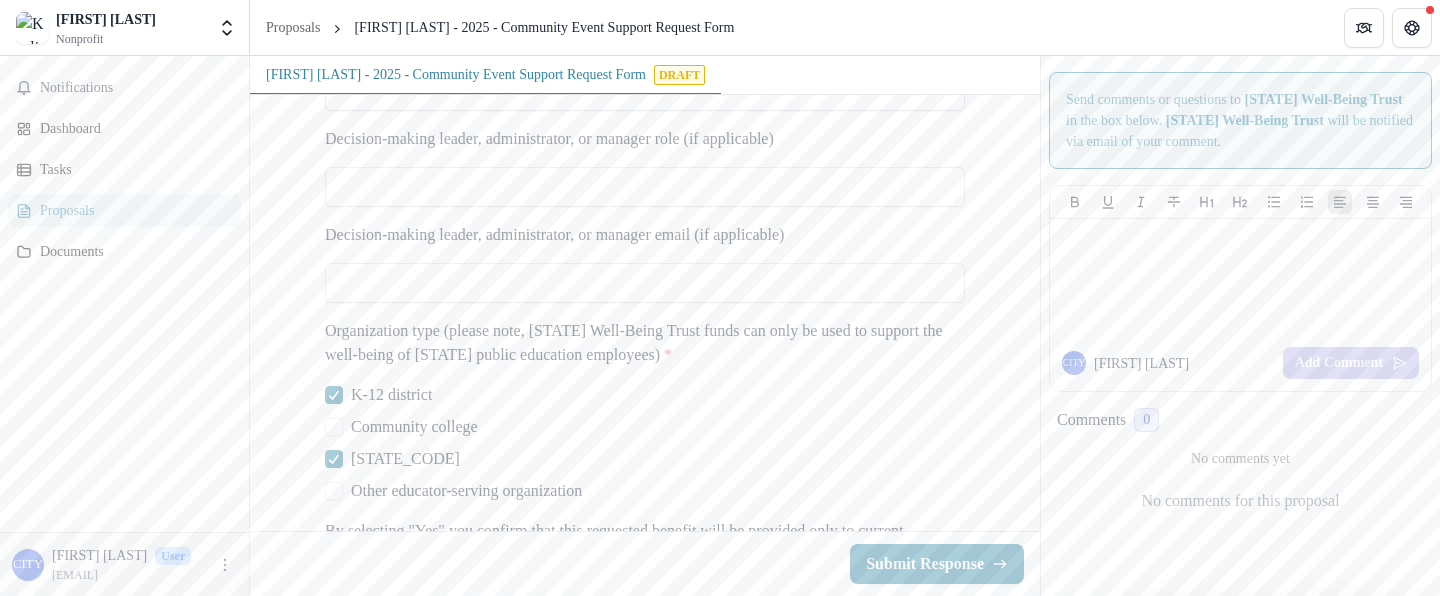 scroll, scrollTop: 1273, scrollLeft: 0, axis: vertical 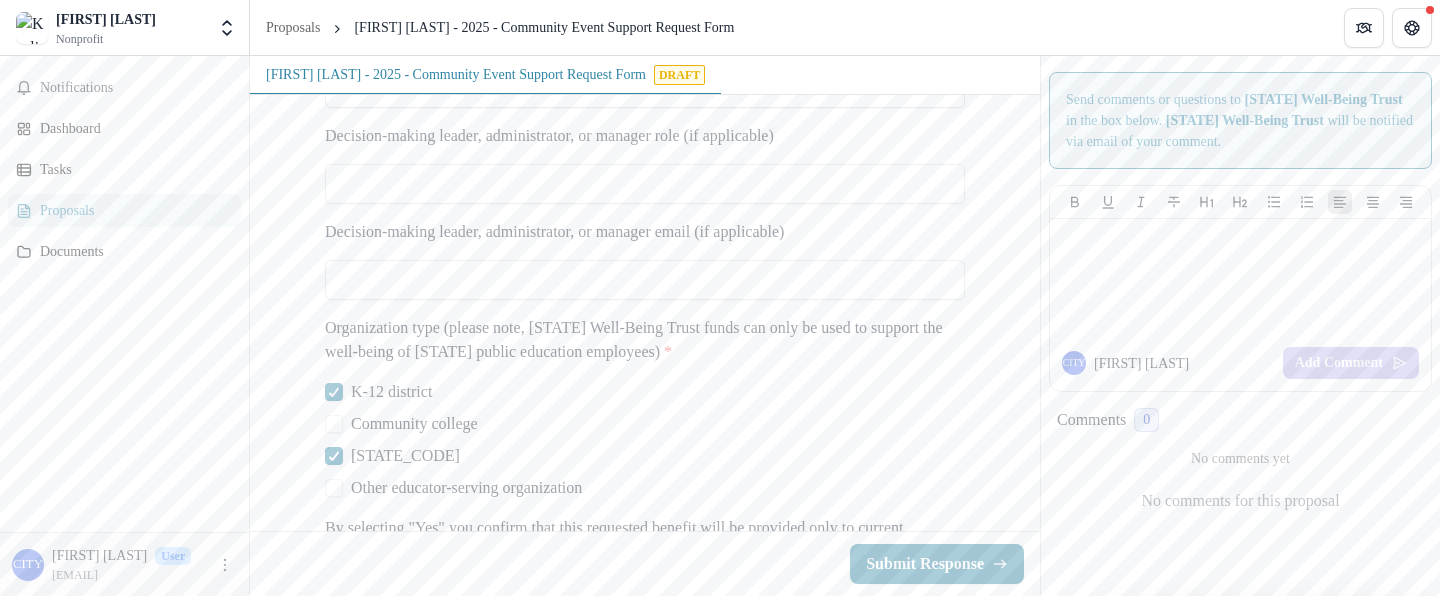 click on "**********" at bounding box center [645, 88] 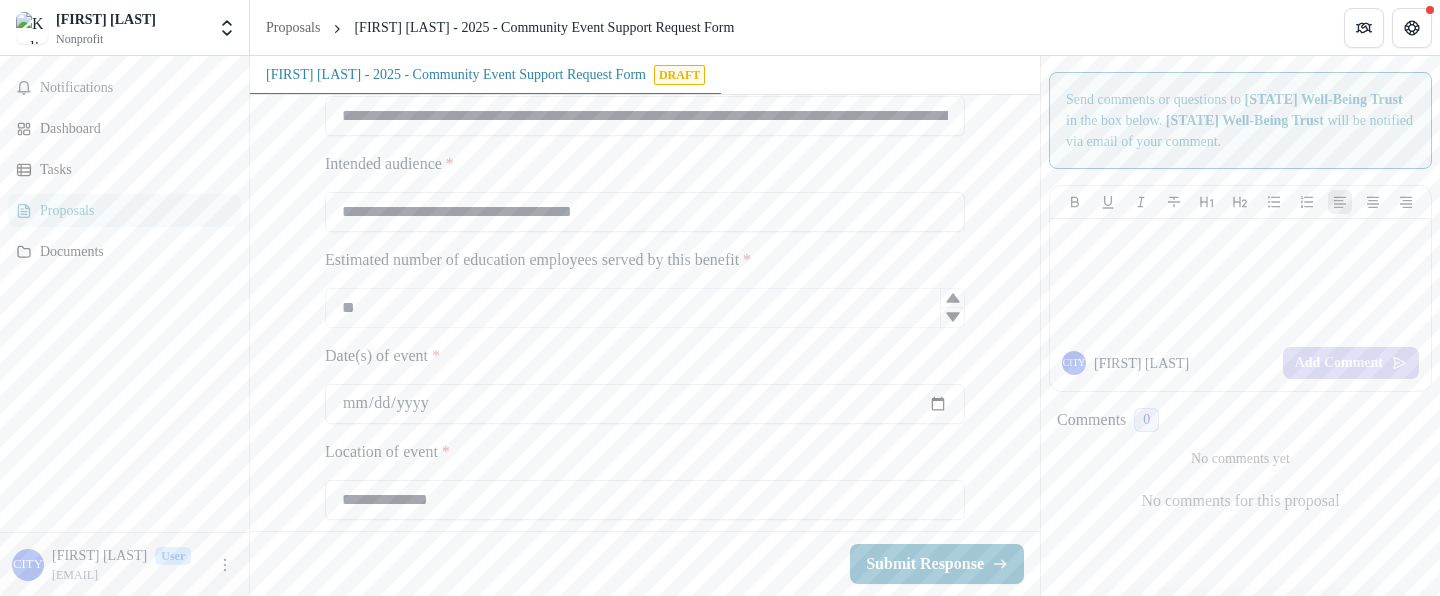 scroll, scrollTop: 2021, scrollLeft: 0, axis: vertical 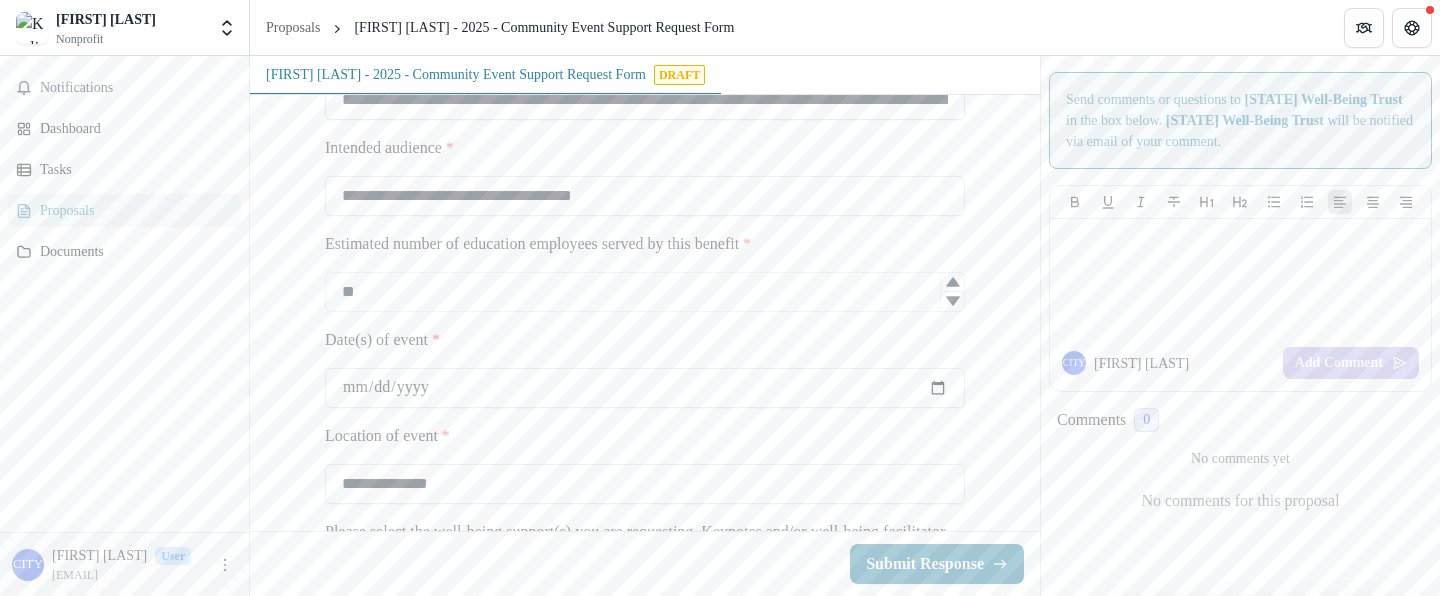 type on "**********" 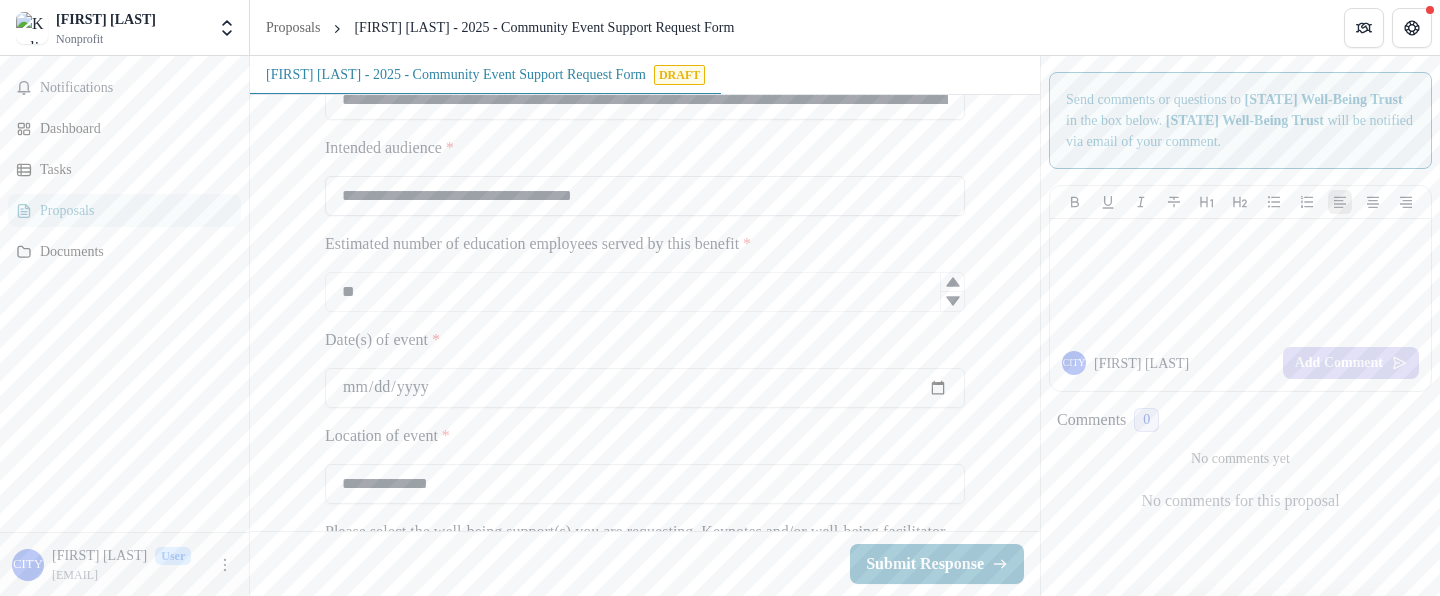 scroll, scrollTop: 0, scrollLeft: 305, axis: horizontal 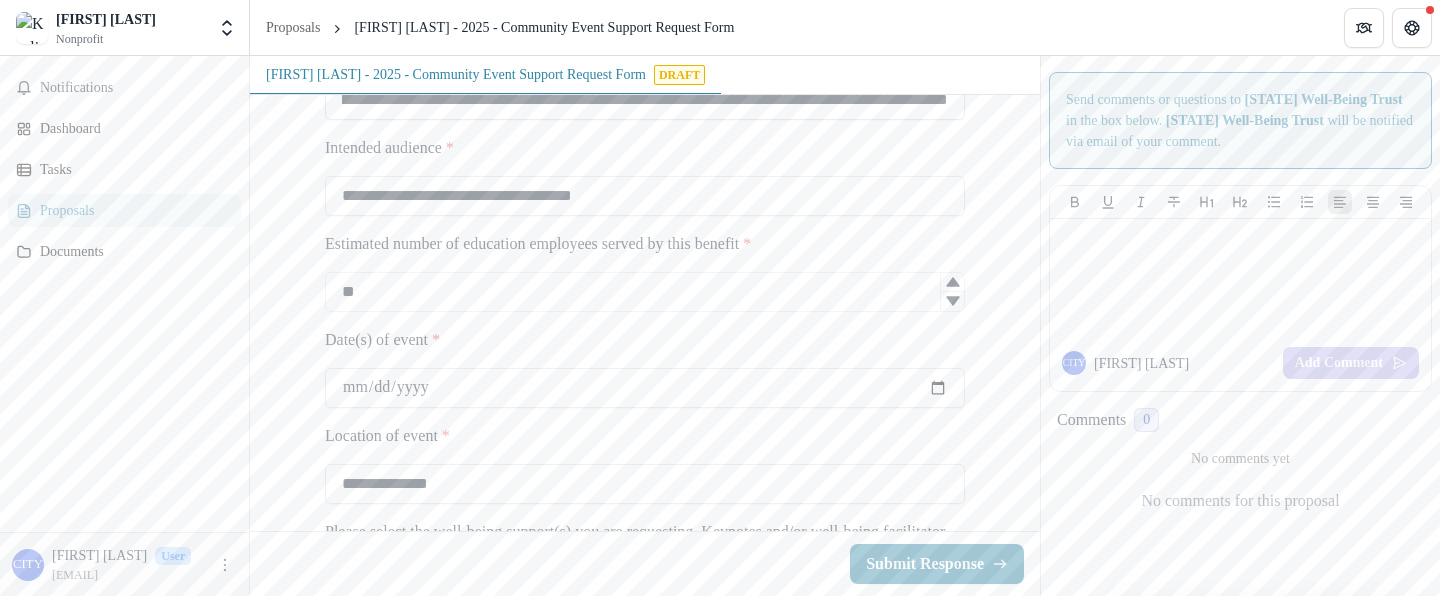 click on "**********" at bounding box center (645, 100) 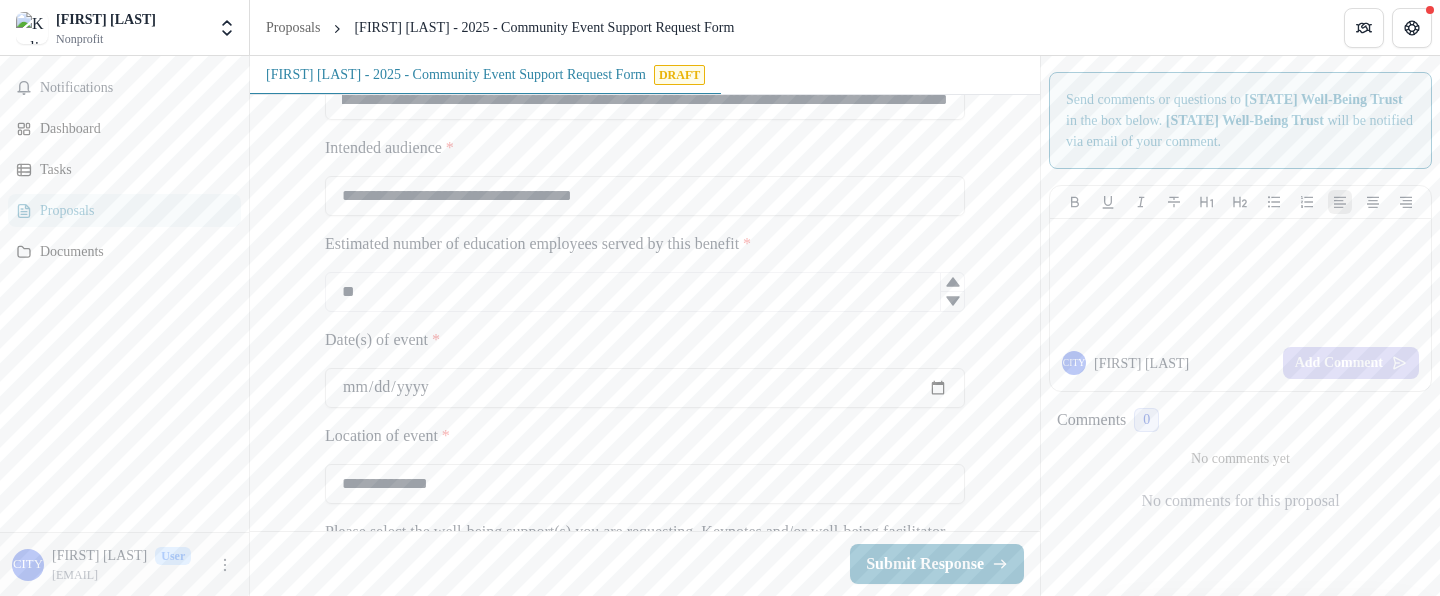scroll, scrollTop: 0, scrollLeft: 462, axis: horizontal 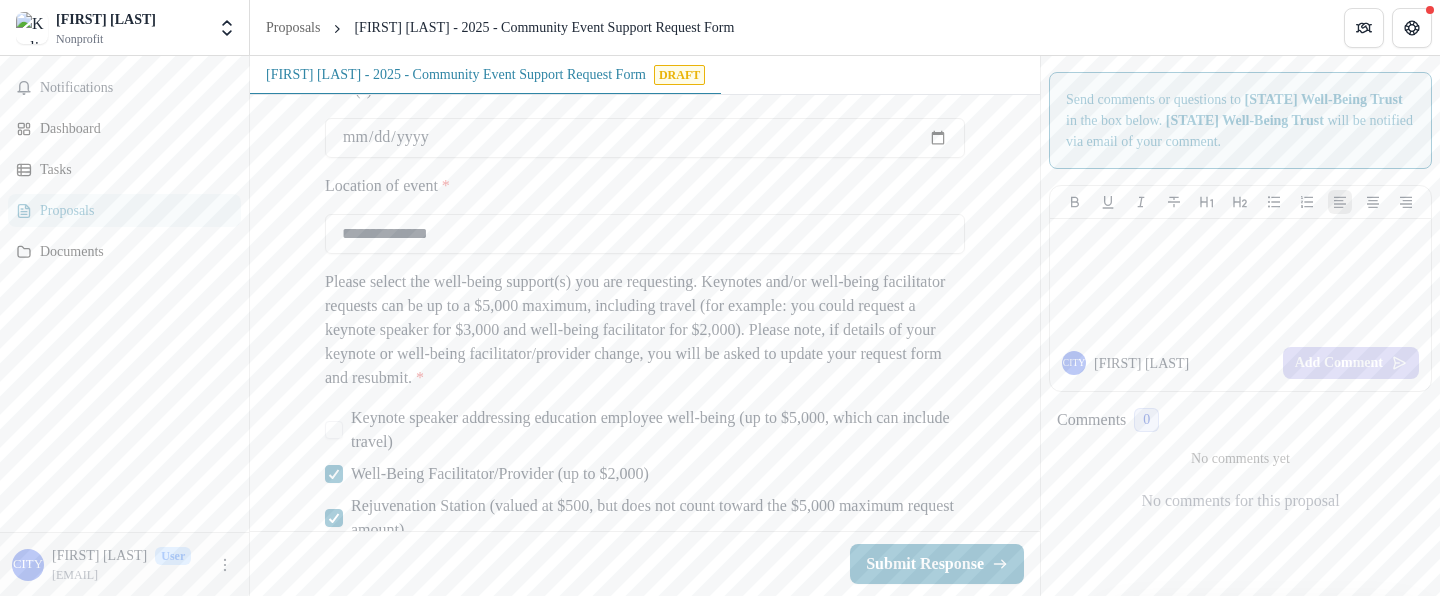 type on "**********" 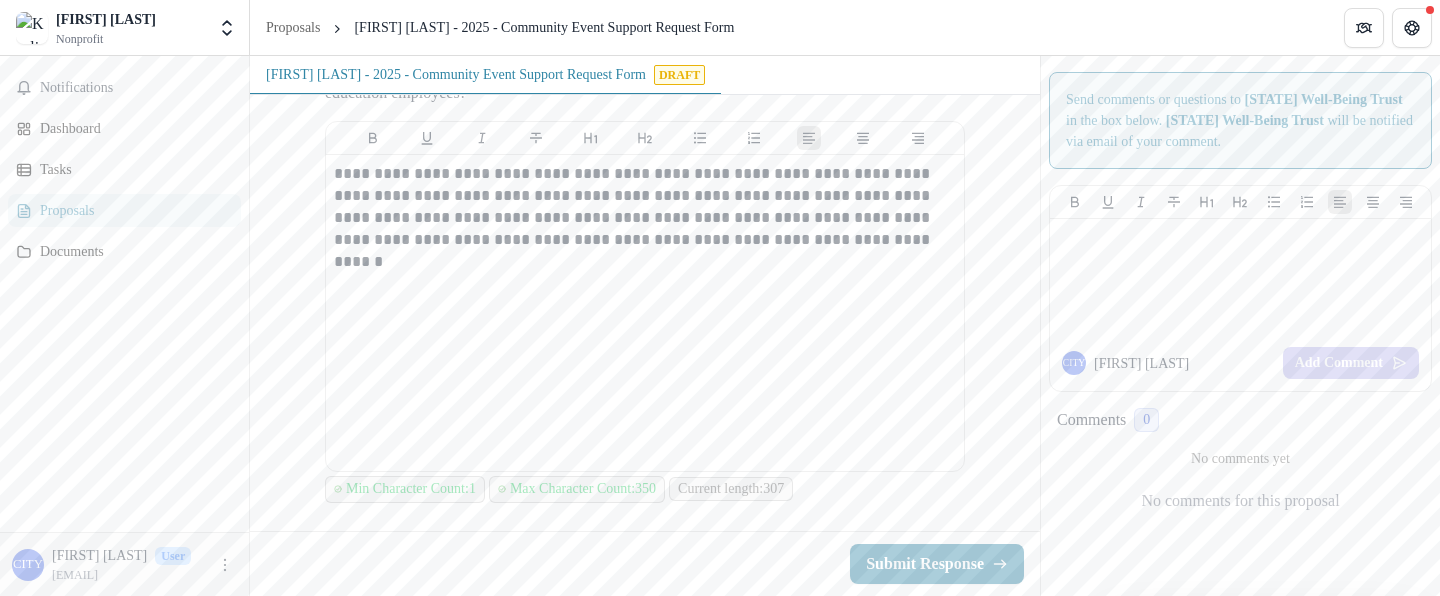 scroll, scrollTop: 3809, scrollLeft: 0, axis: vertical 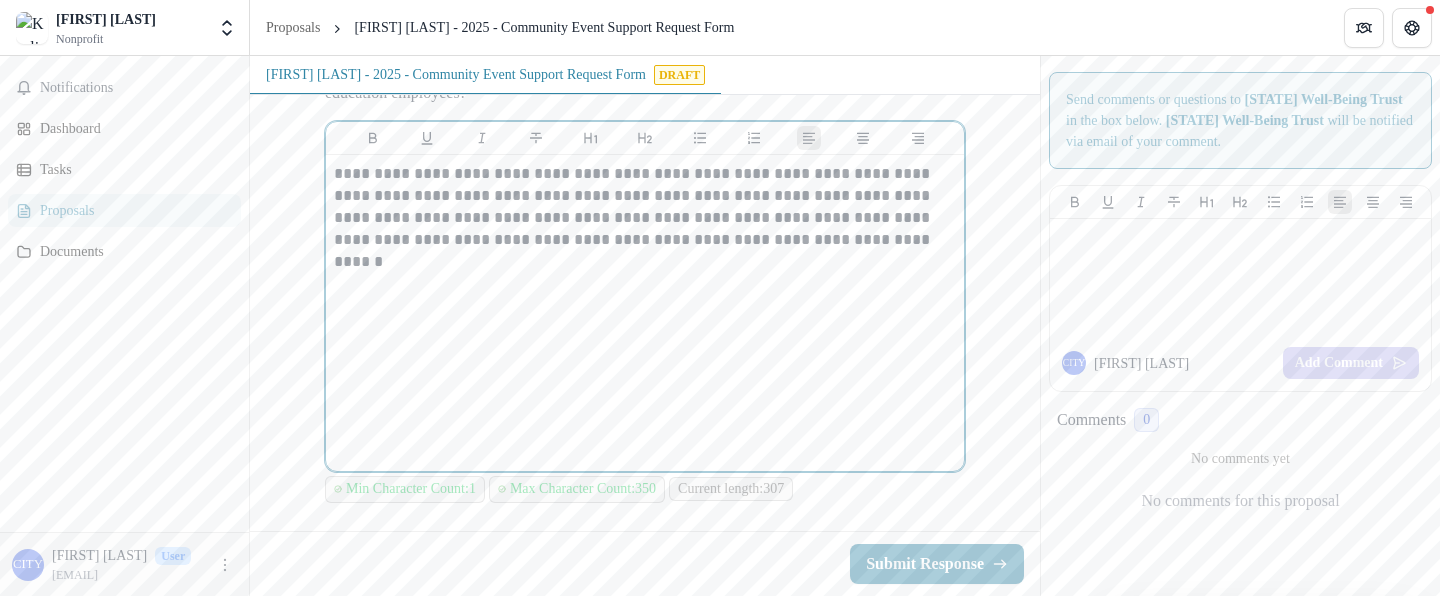 click on "**********" at bounding box center (645, 218) 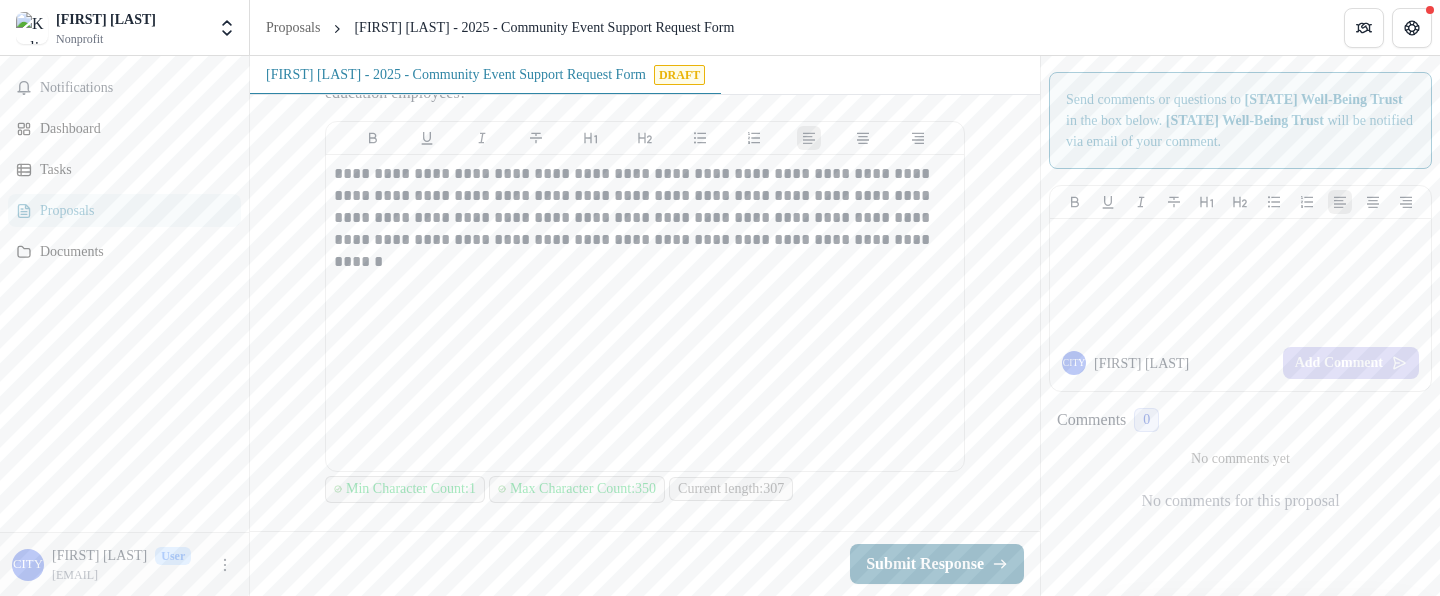 click on "Submit Response" at bounding box center (937, 564) 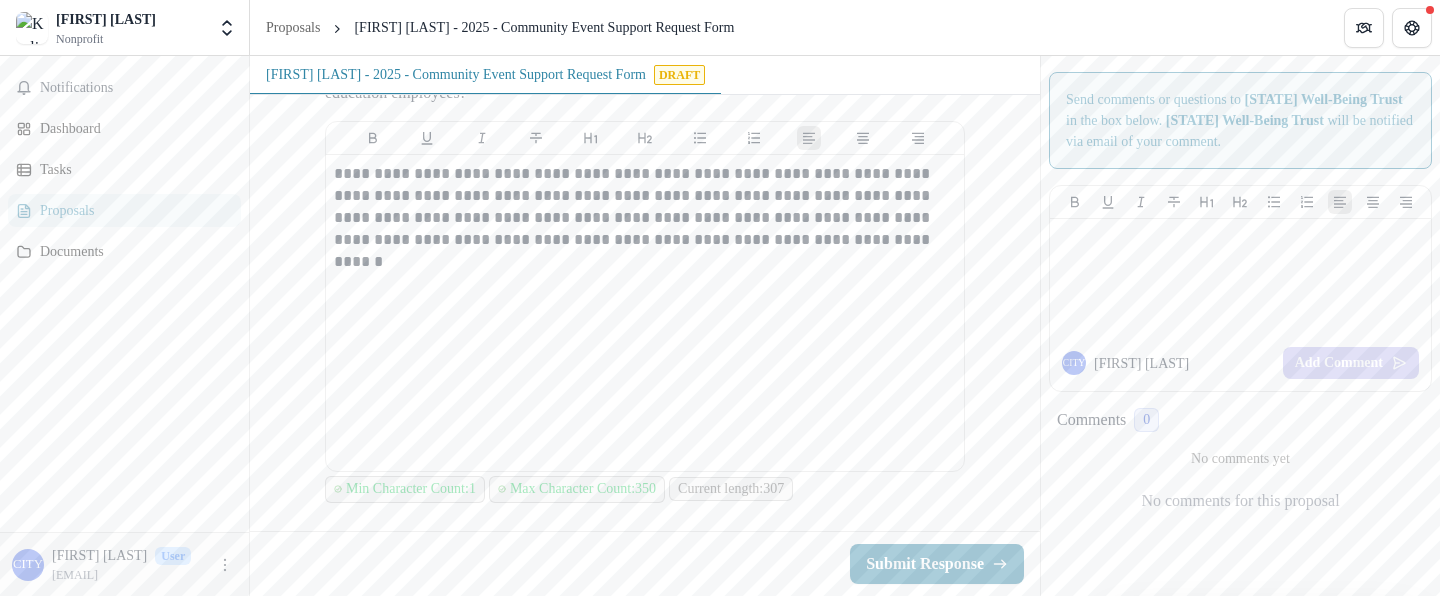 click on "Confirm" at bounding box center [71, 656] 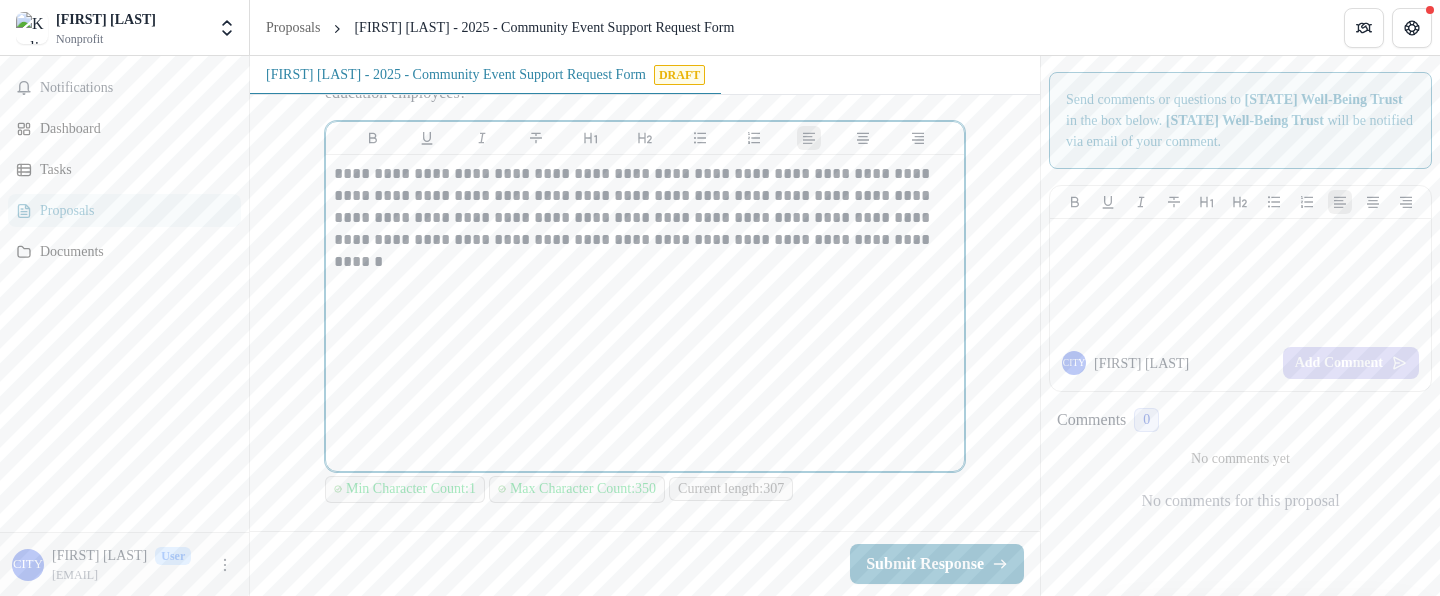 drag, startPoint x: 381, startPoint y: 318, endPoint x: 305, endPoint y: 227, distance: 118.56222 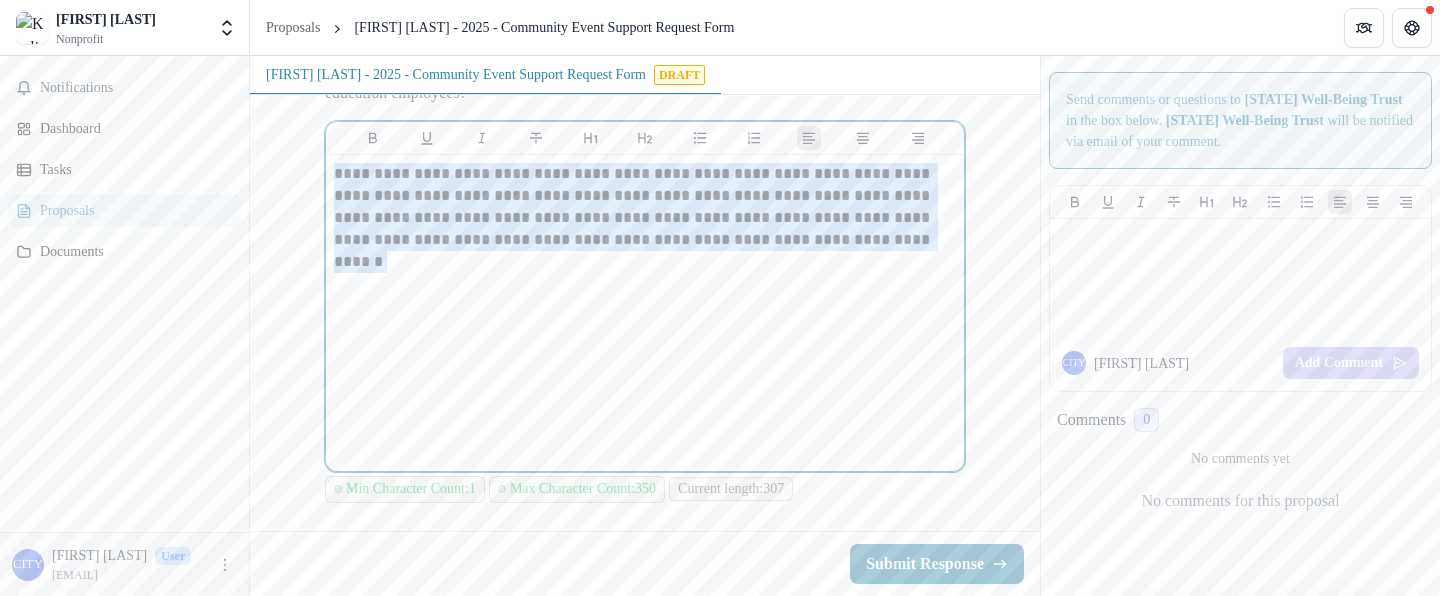 drag, startPoint x: 330, startPoint y: 225, endPoint x: 375, endPoint y: 339, distance: 122.56019 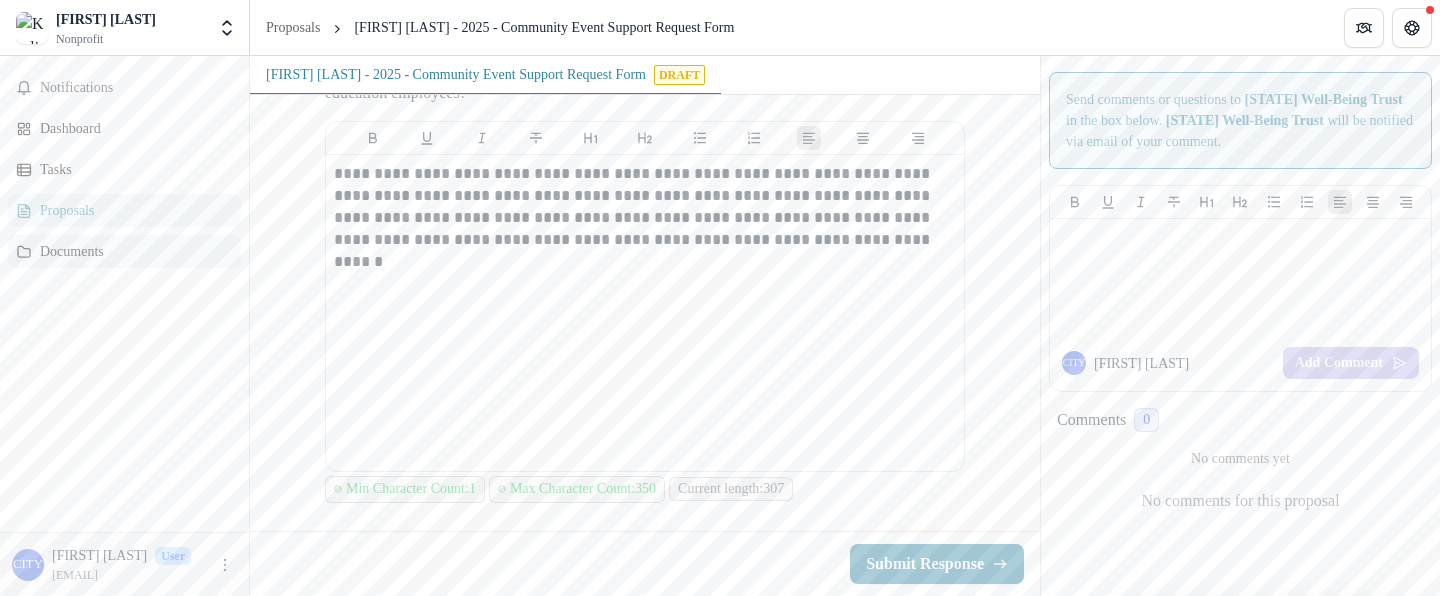 click on "Documents" at bounding box center [132, 251] 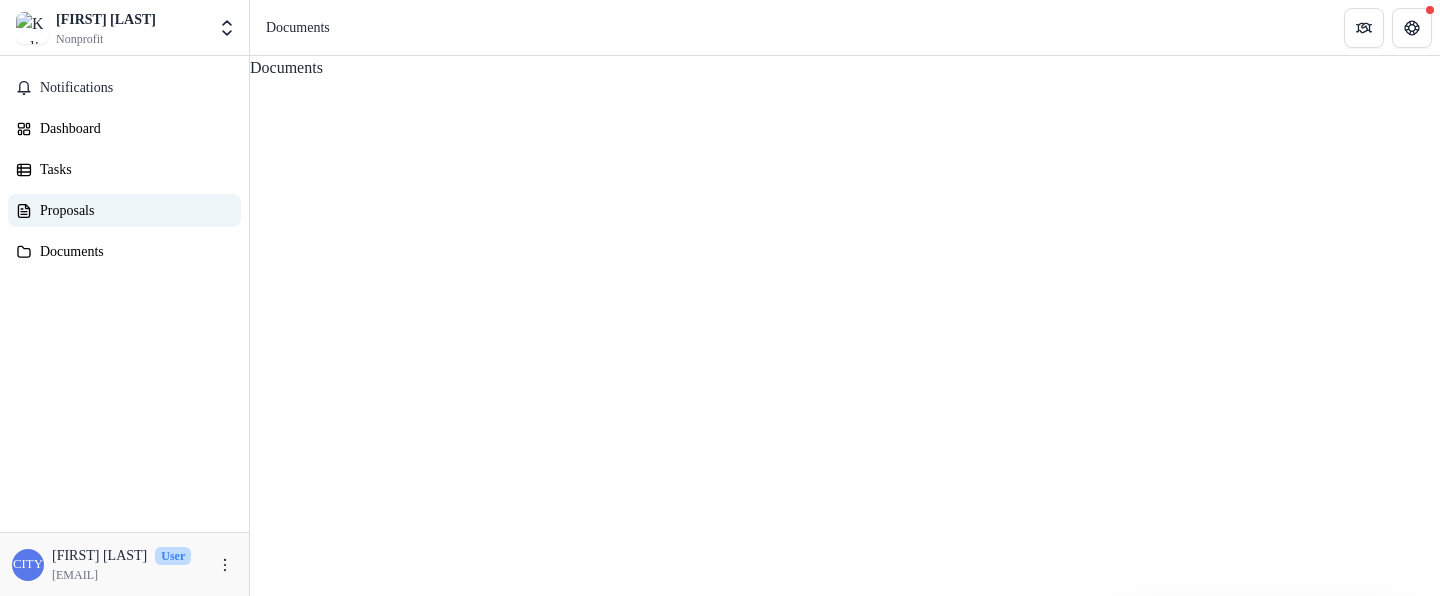 click on "Proposals" at bounding box center (132, 210) 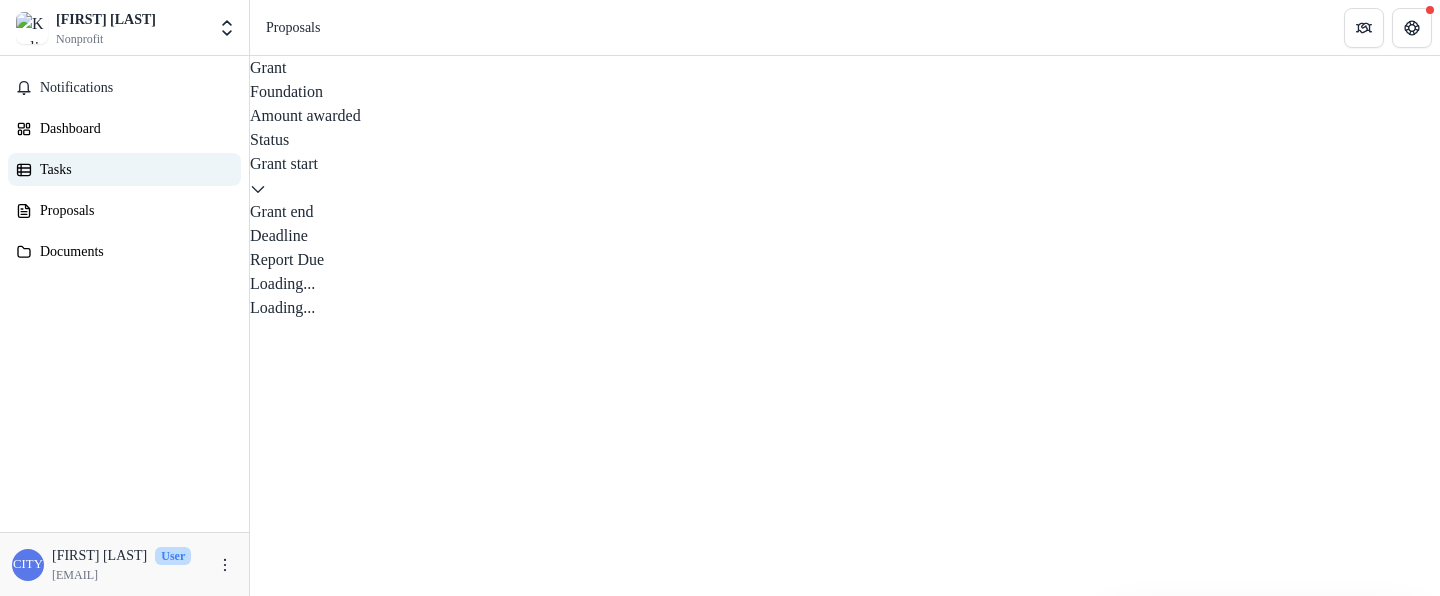 click on "Tasks" at bounding box center [132, 169] 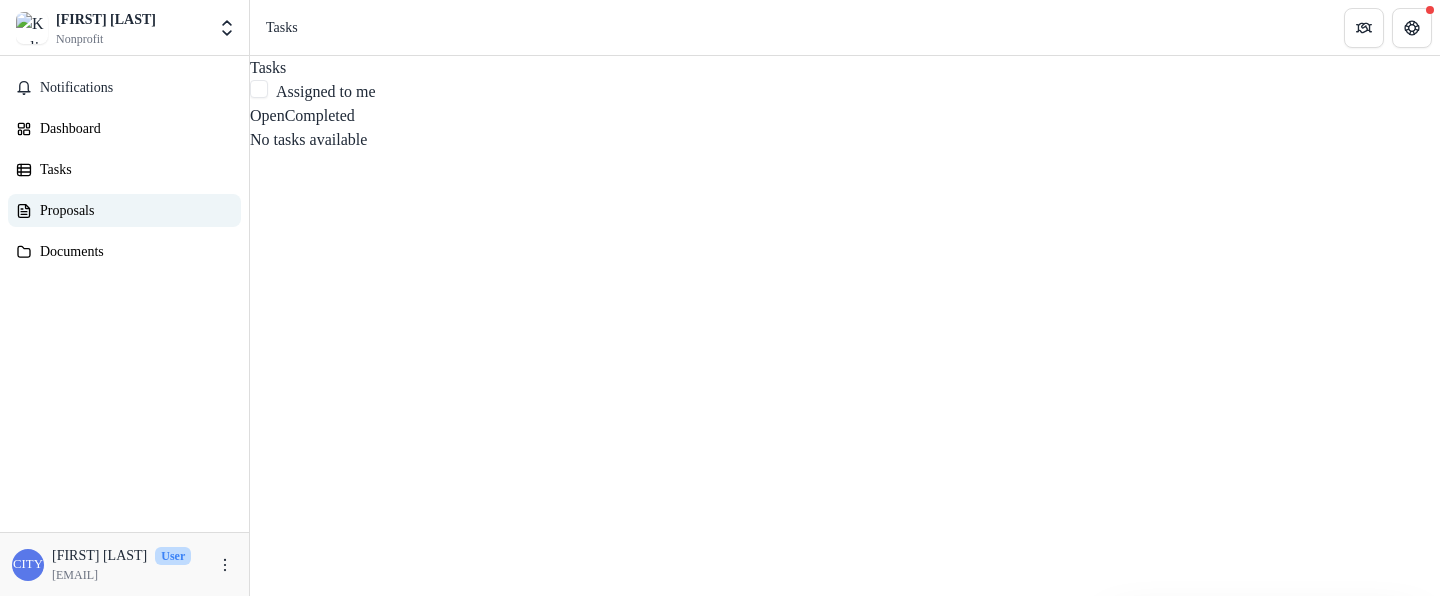 click on "Proposals" at bounding box center [132, 210] 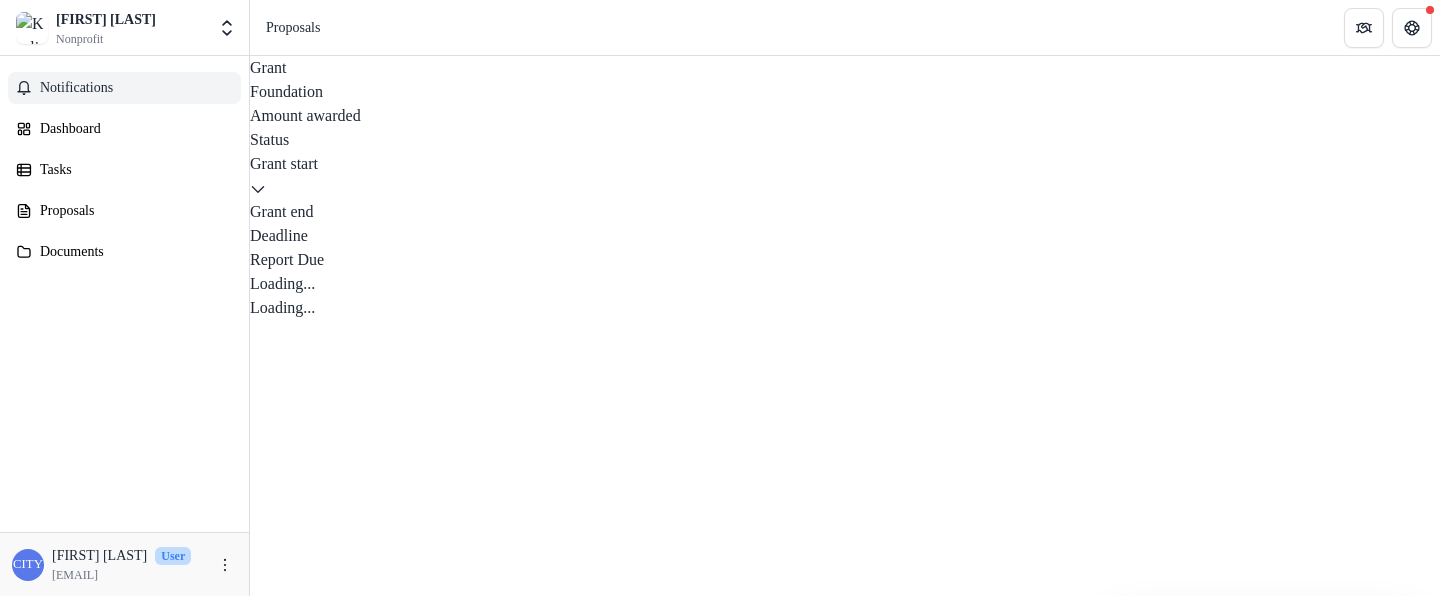 click on "Notifications" at bounding box center (136, 88) 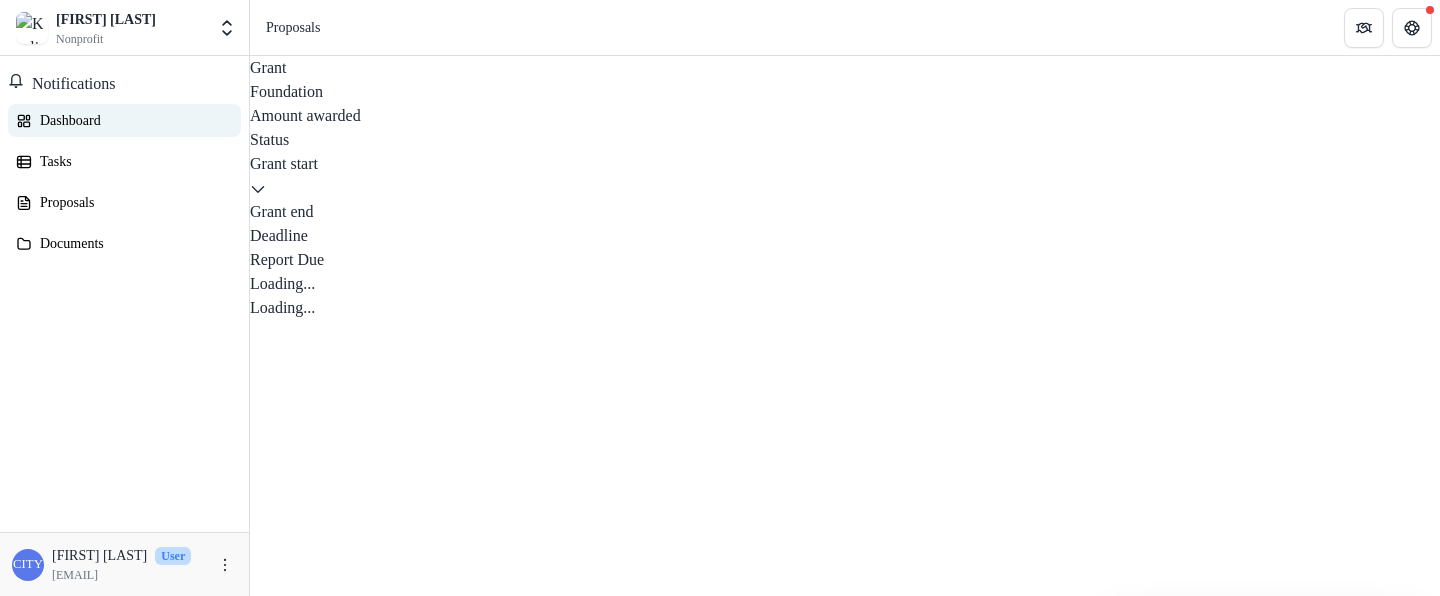 click on "Dashboard" at bounding box center (132, 120) 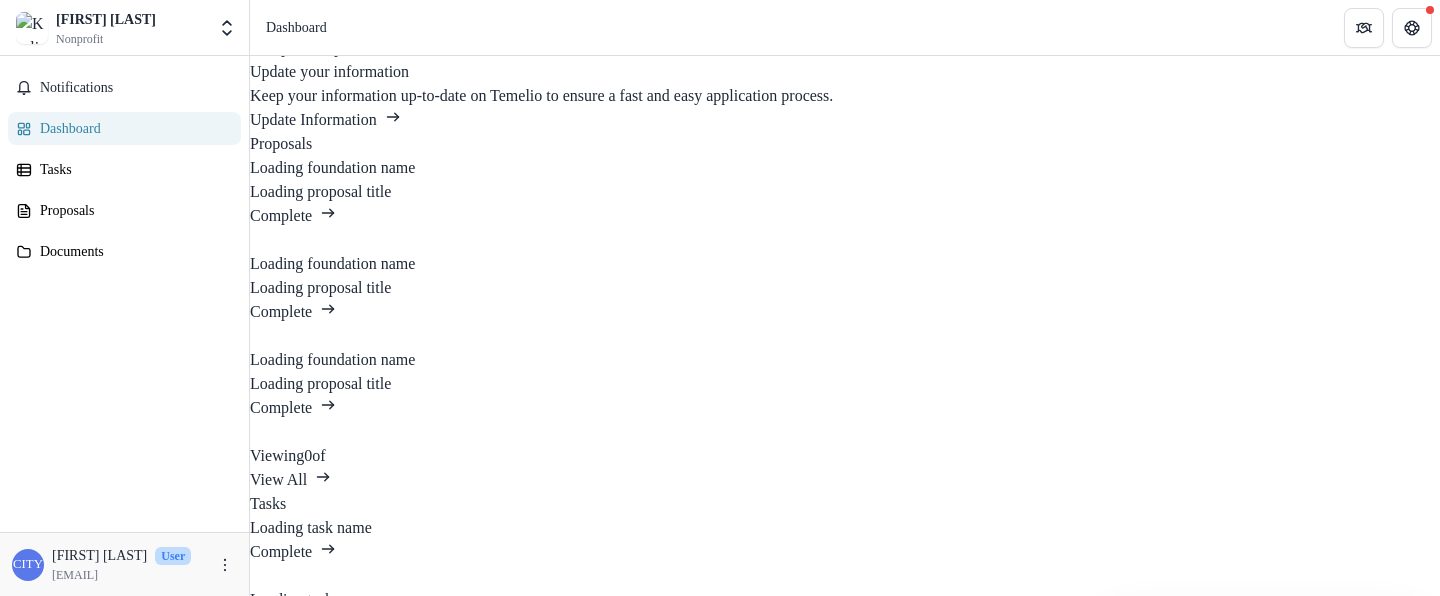 scroll, scrollTop: 0, scrollLeft: 0, axis: both 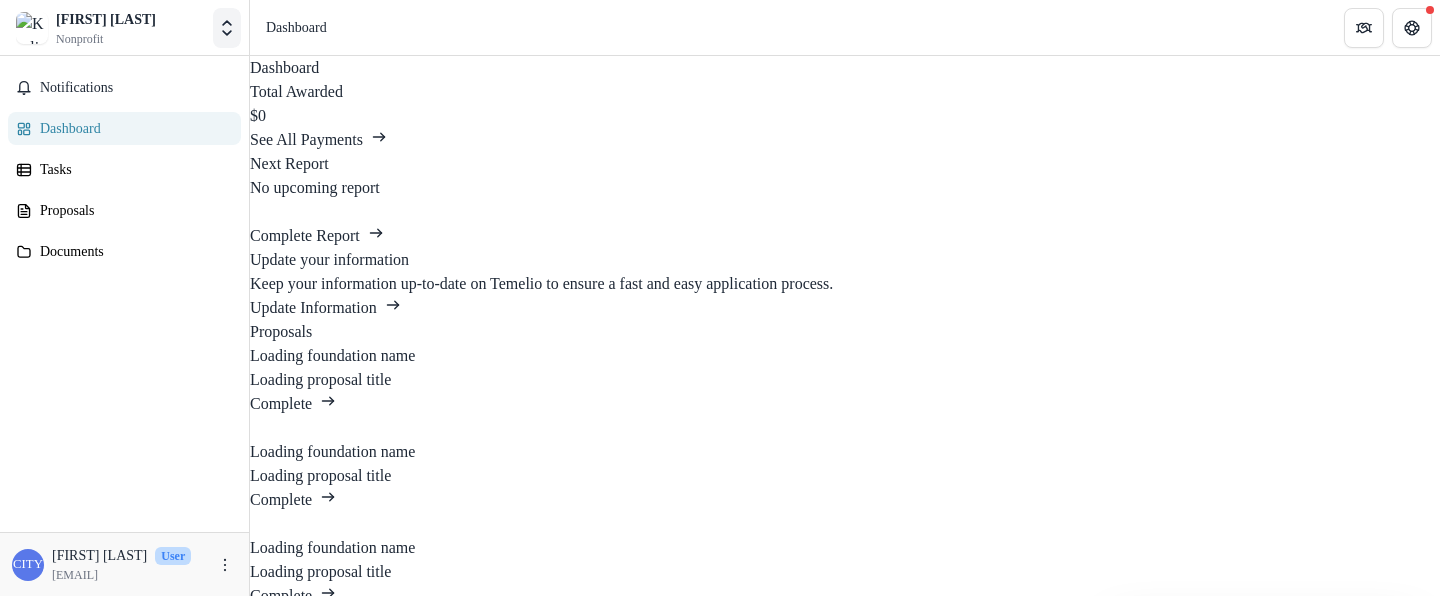 click at bounding box center (227, 33) 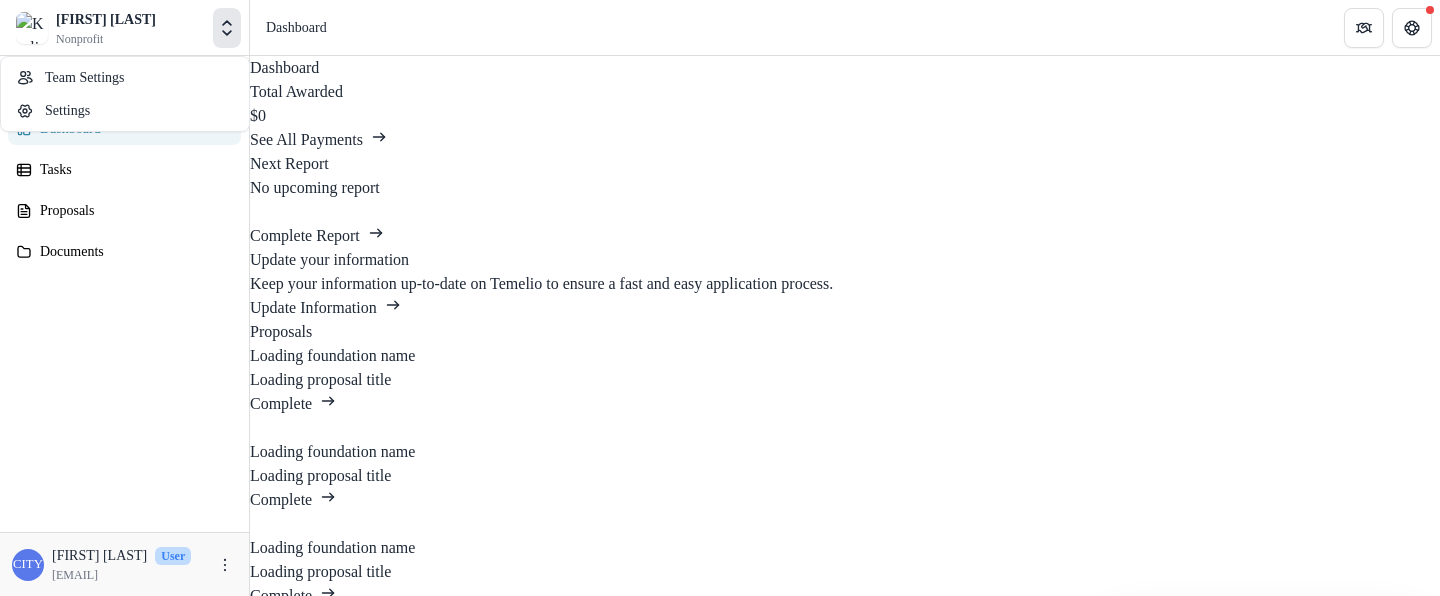 click at bounding box center (227, 33) 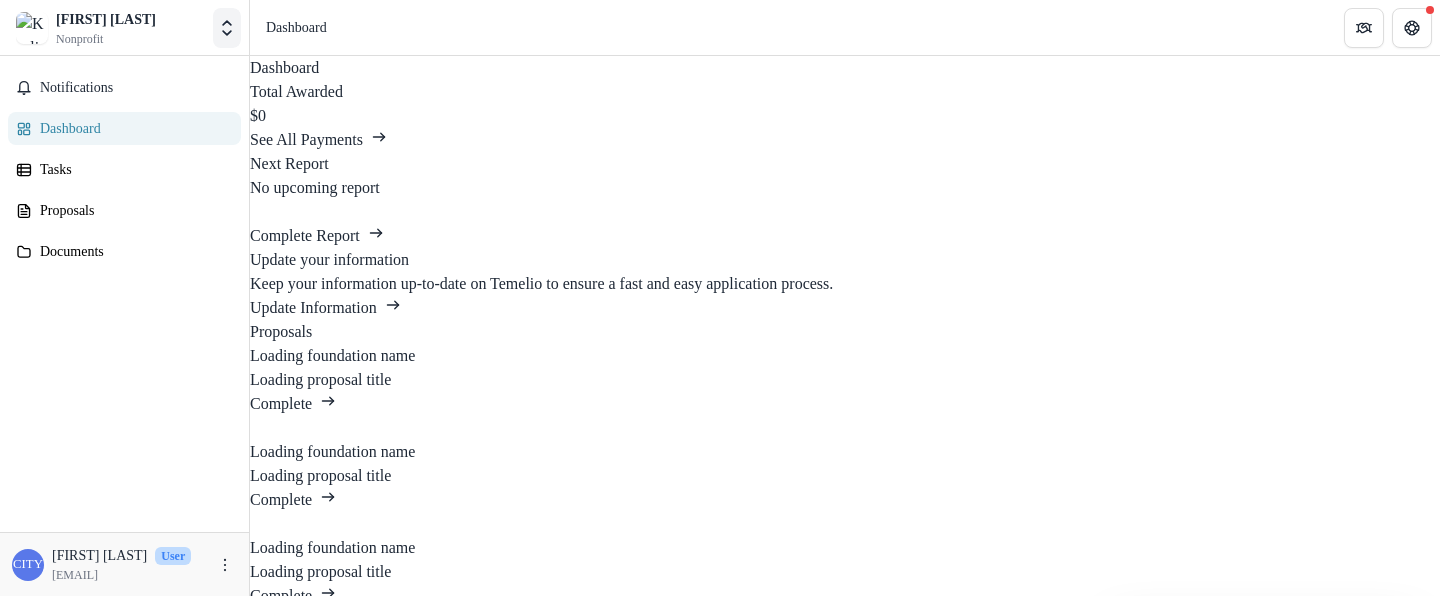 click at bounding box center [227, 33] 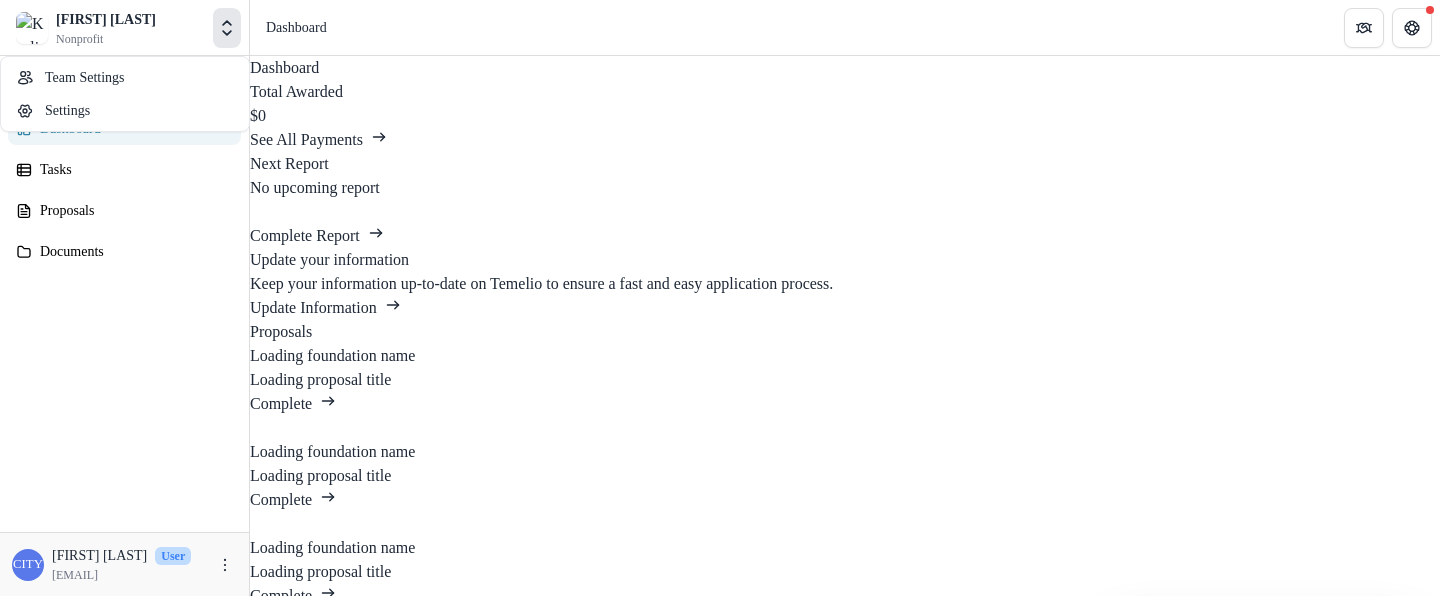 click at bounding box center (227, 33) 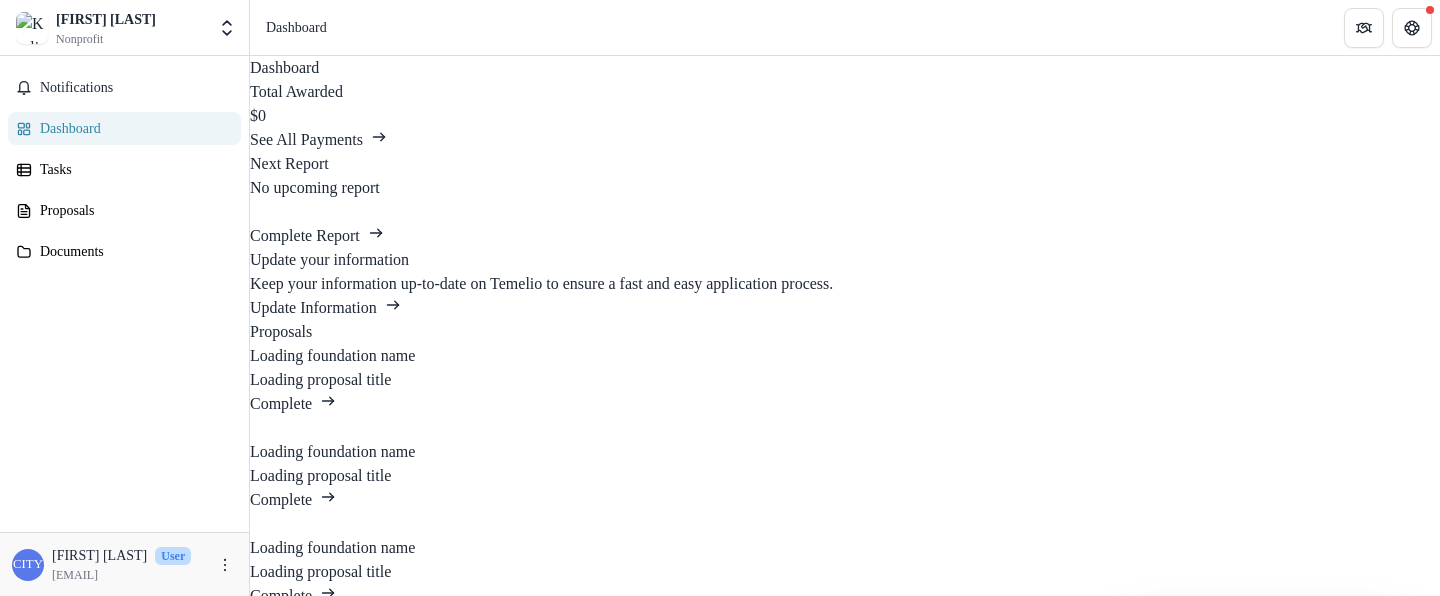 click on "[FIRST] [LAST]" at bounding box center [106, 19] 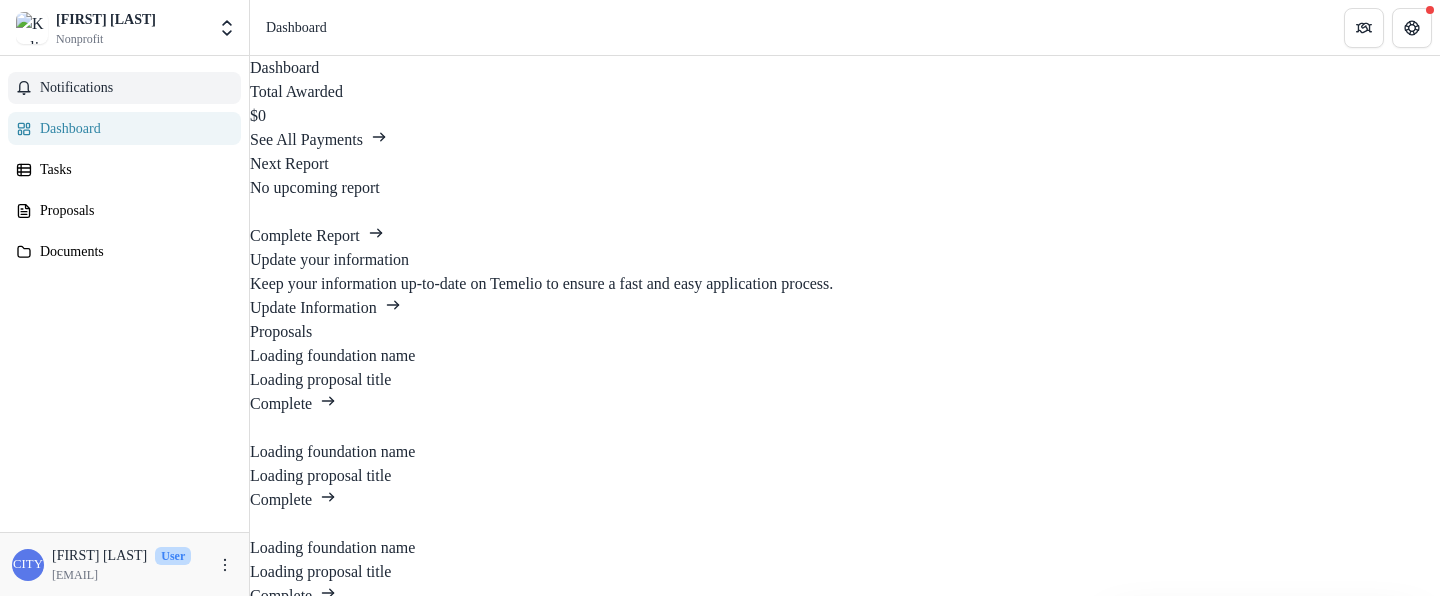 click on "Notifications" at bounding box center [136, 88] 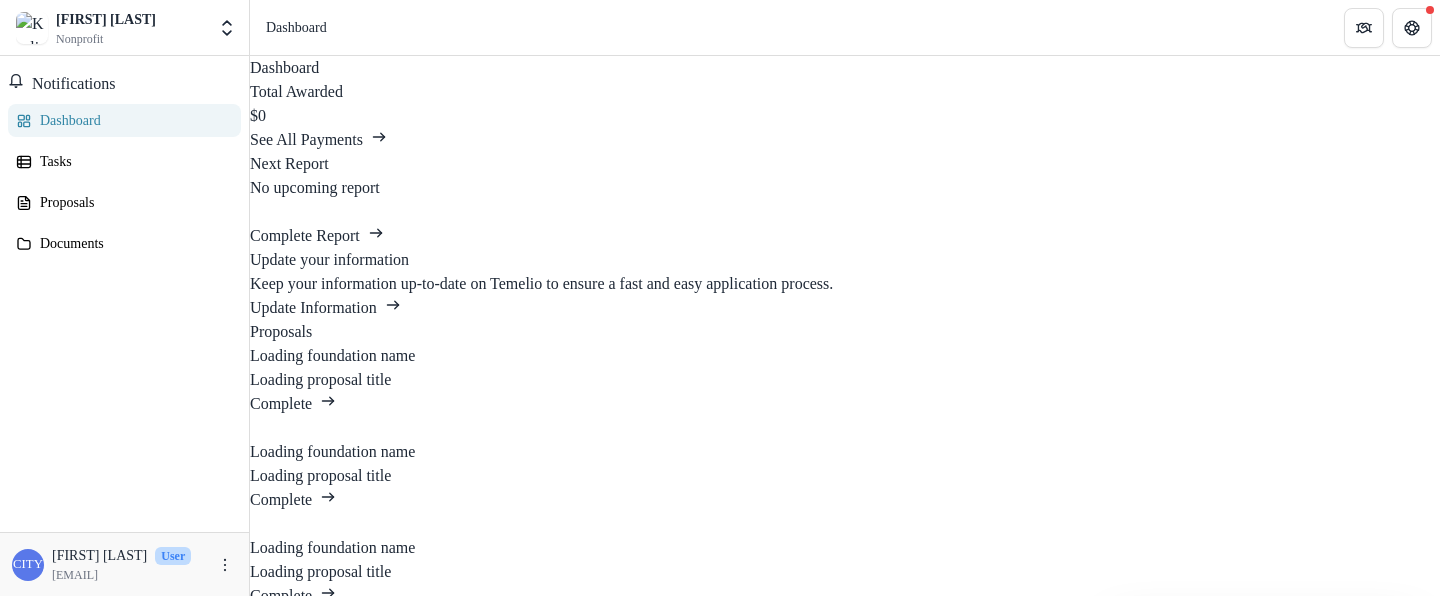 click on "Dashboard" at bounding box center (132, 120) 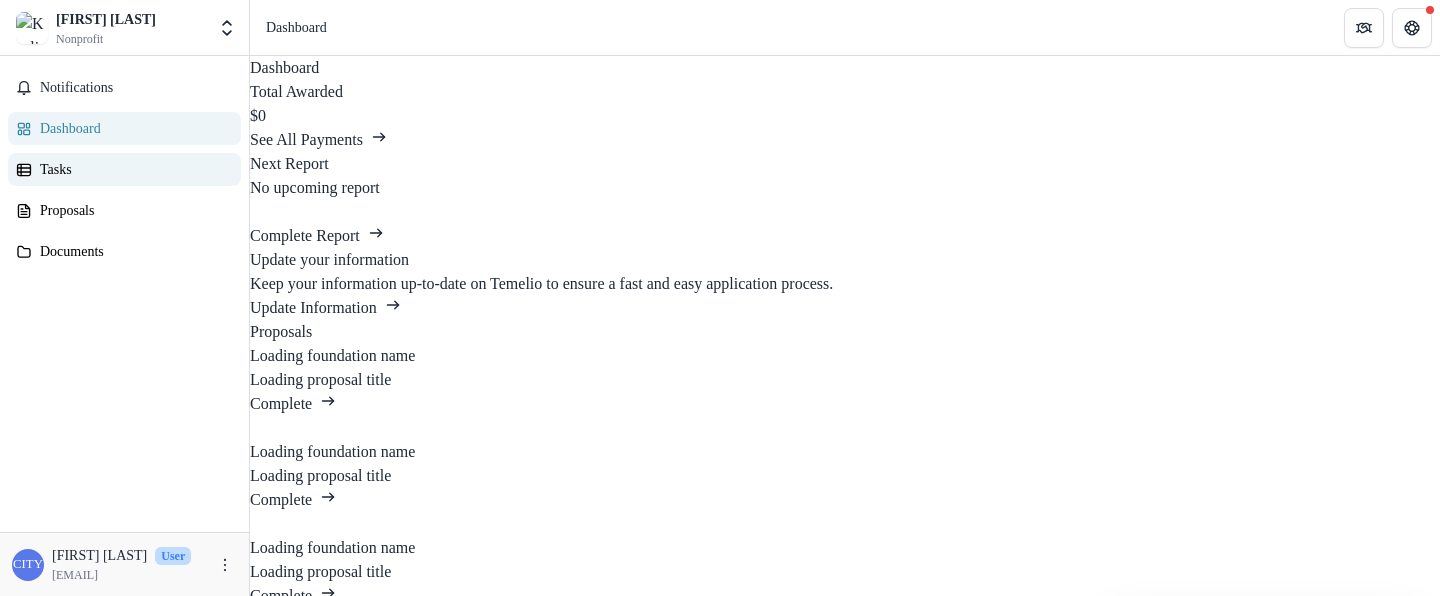 click on "Tasks" at bounding box center (132, 169) 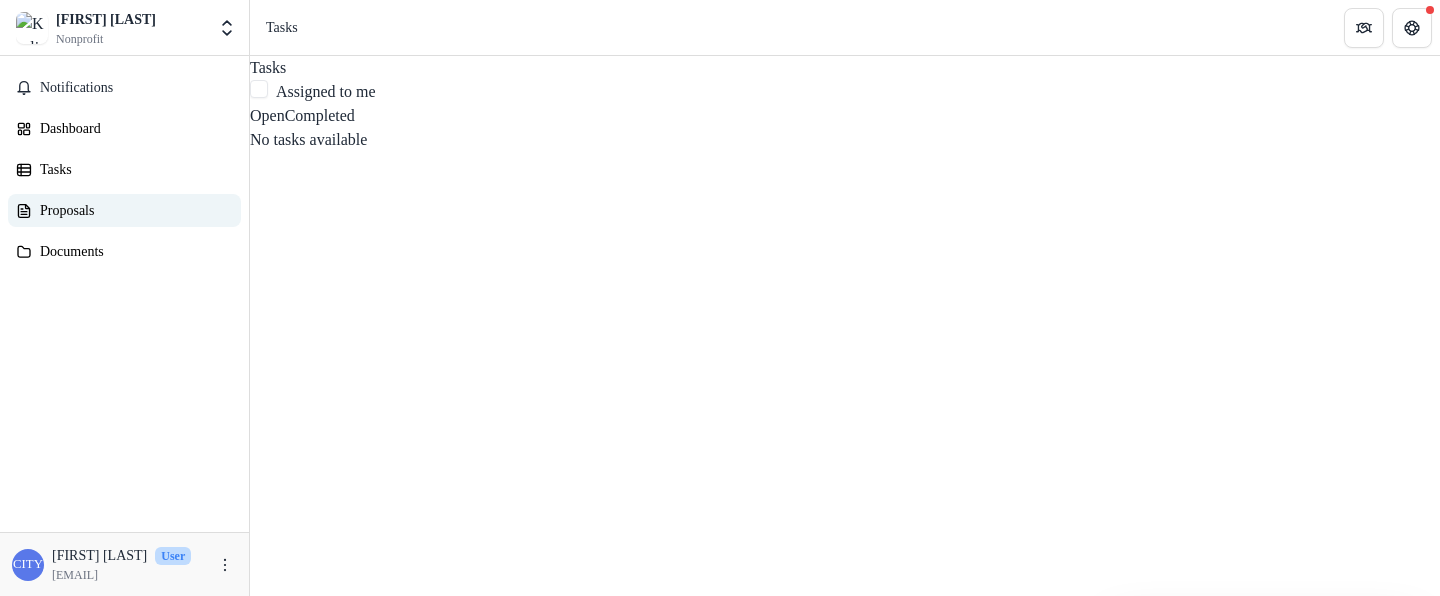 click on "Proposals" at bounding box center [132, 210] 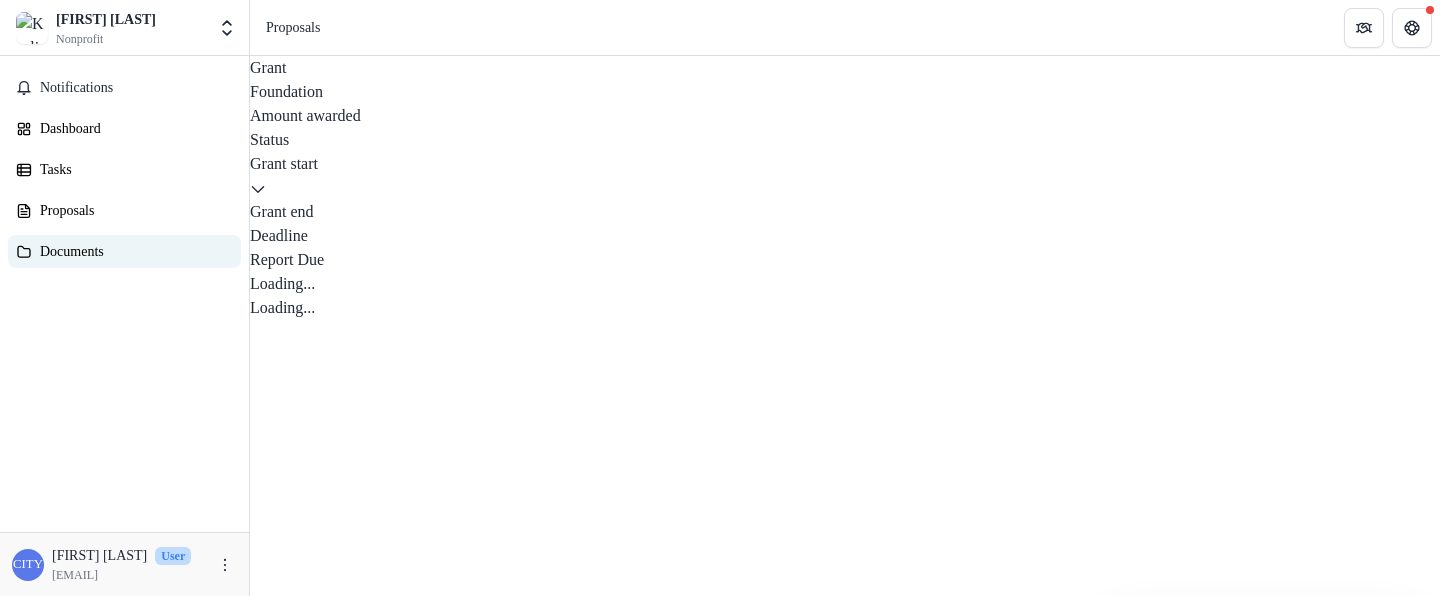 click on "Documents" at bounding box center (132, 251) 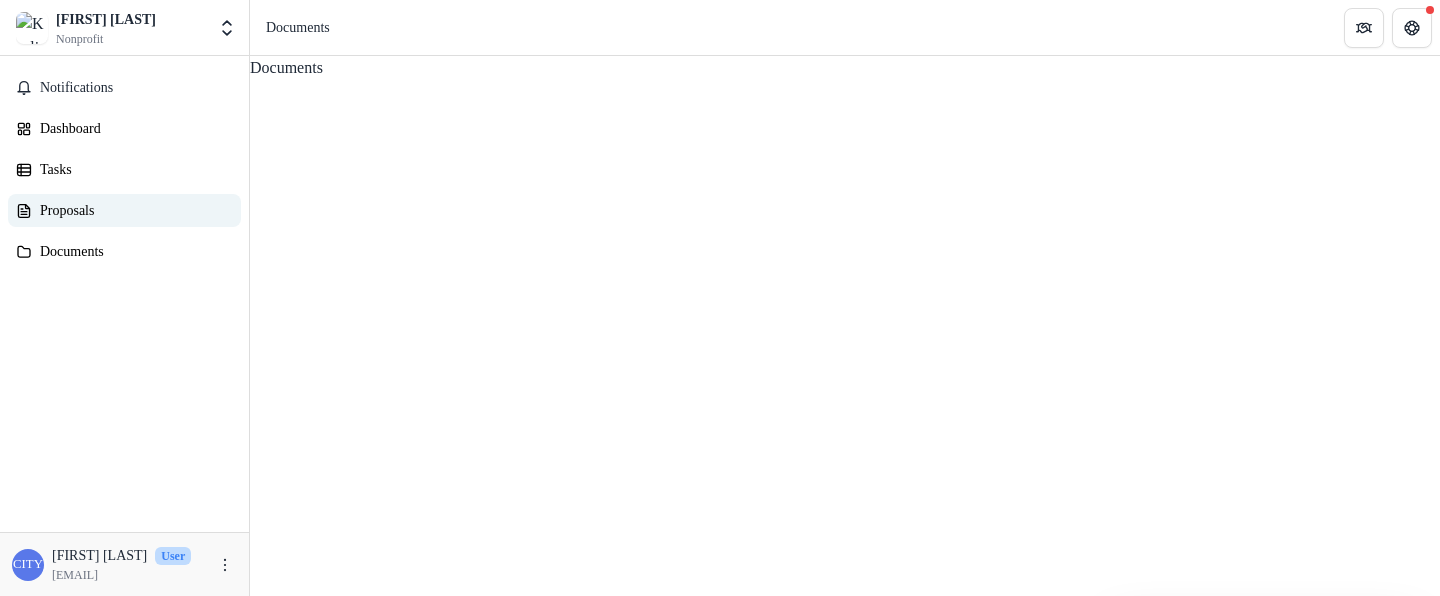 click on "Proposals" at bounding box center (132, 210) 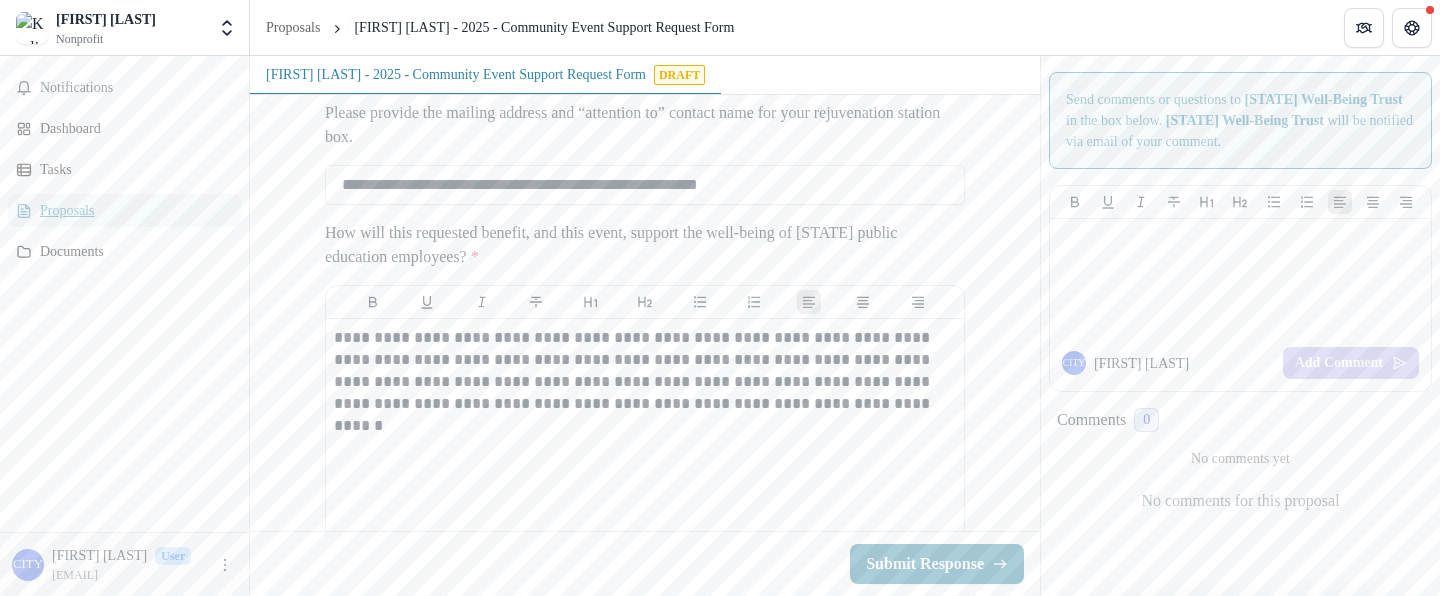 scroll, scrollTop: 3861, scrollLeft: 0, axis: vertical 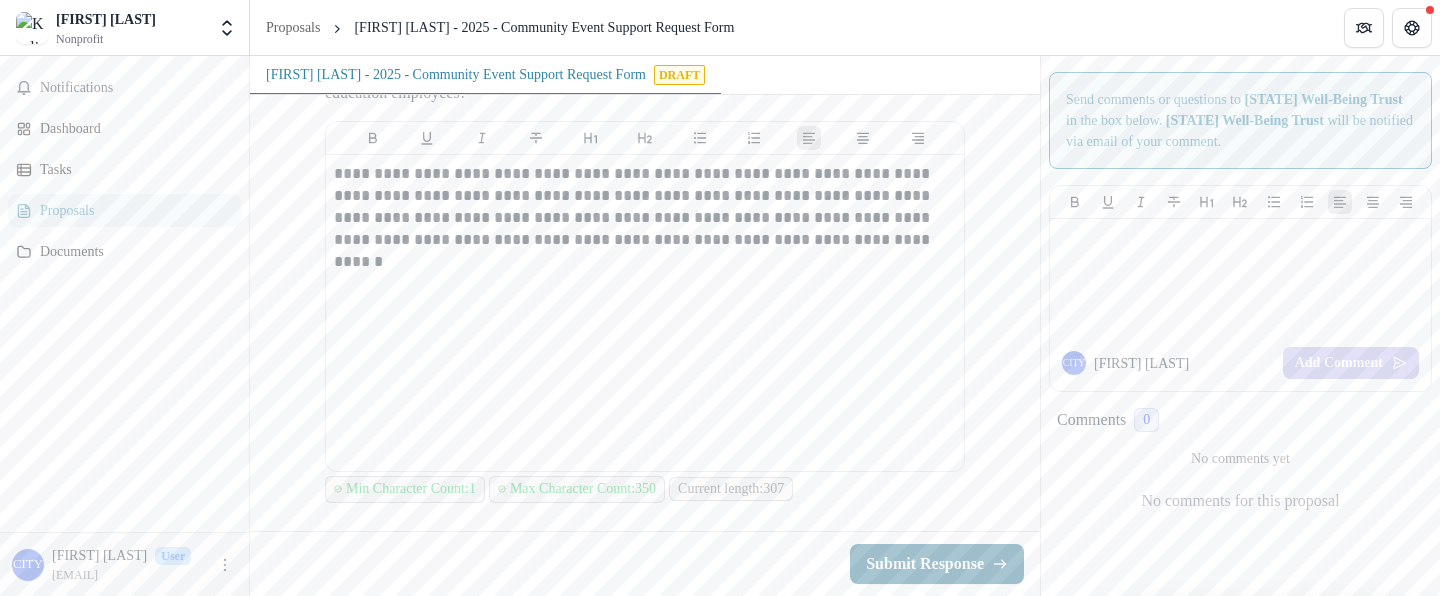 click on "Submit Response" at bounding box center [937, 564] 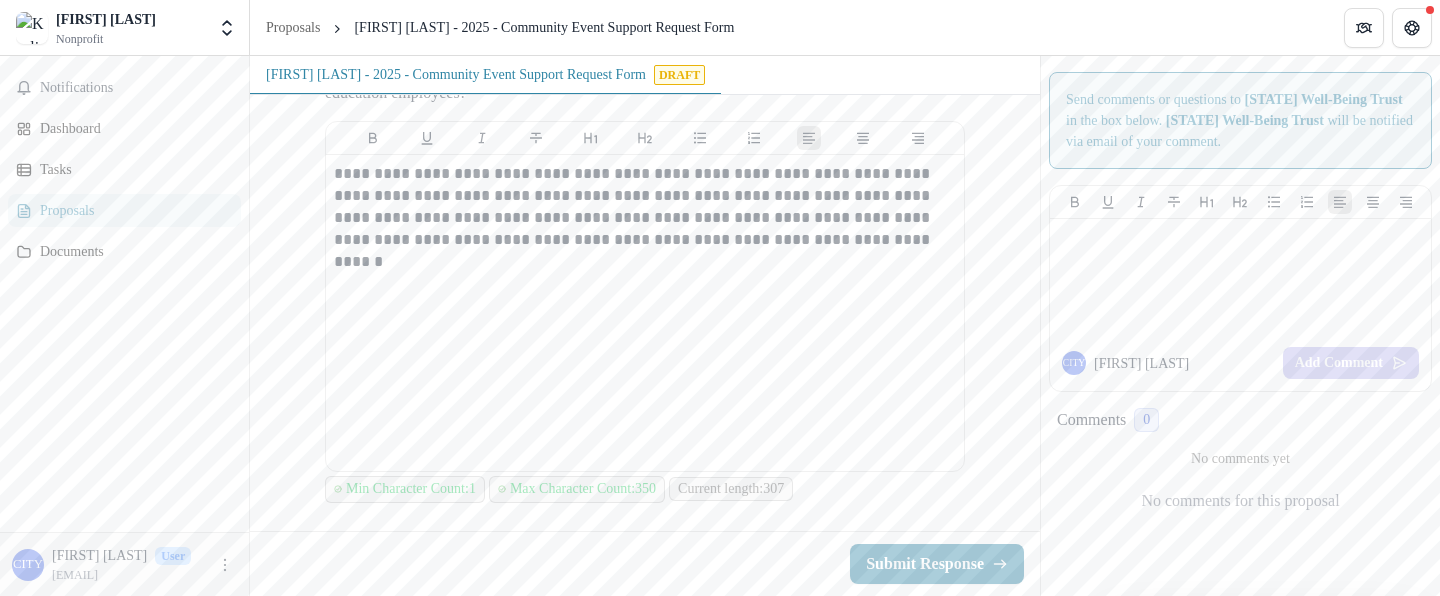 click on "Confirm" at bounding box center (71, 656) 